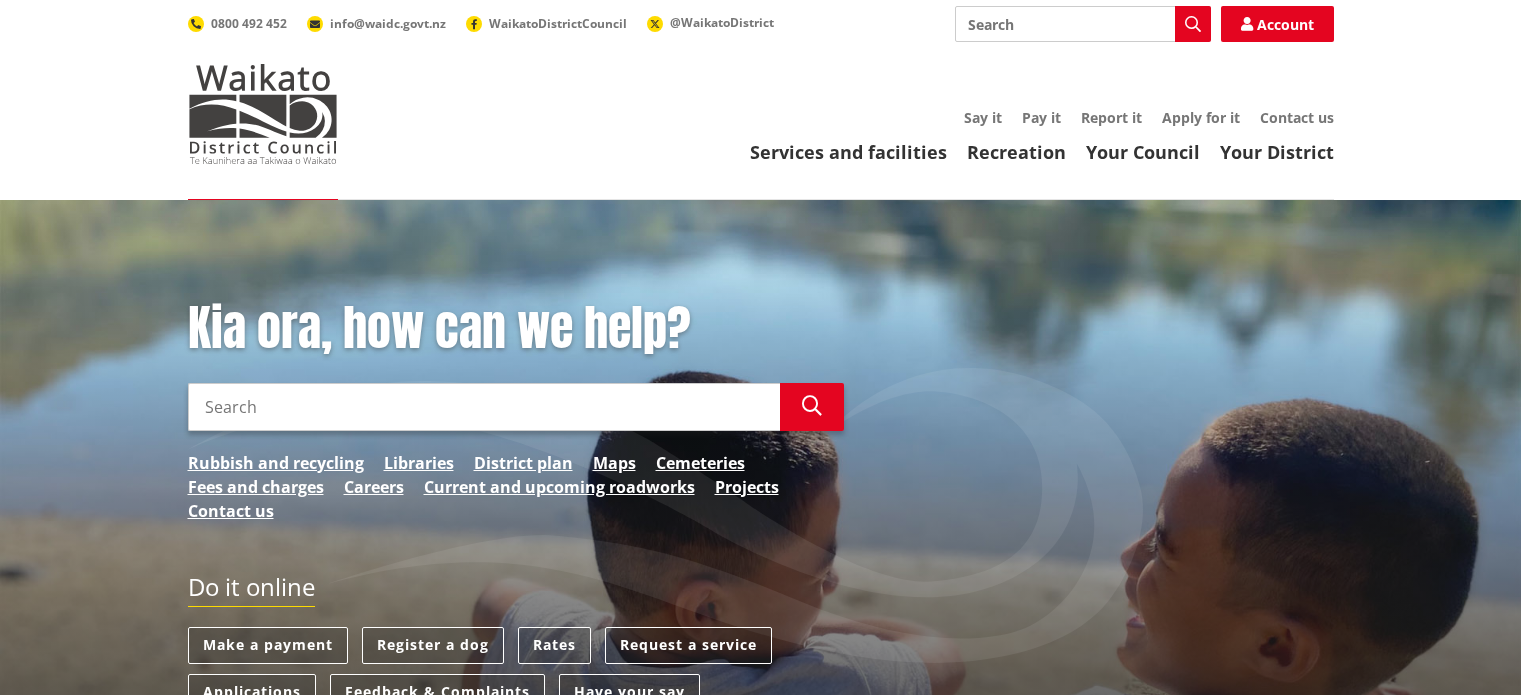 scroll, scrollTop: 0, scrollLeft: 0, axis: both 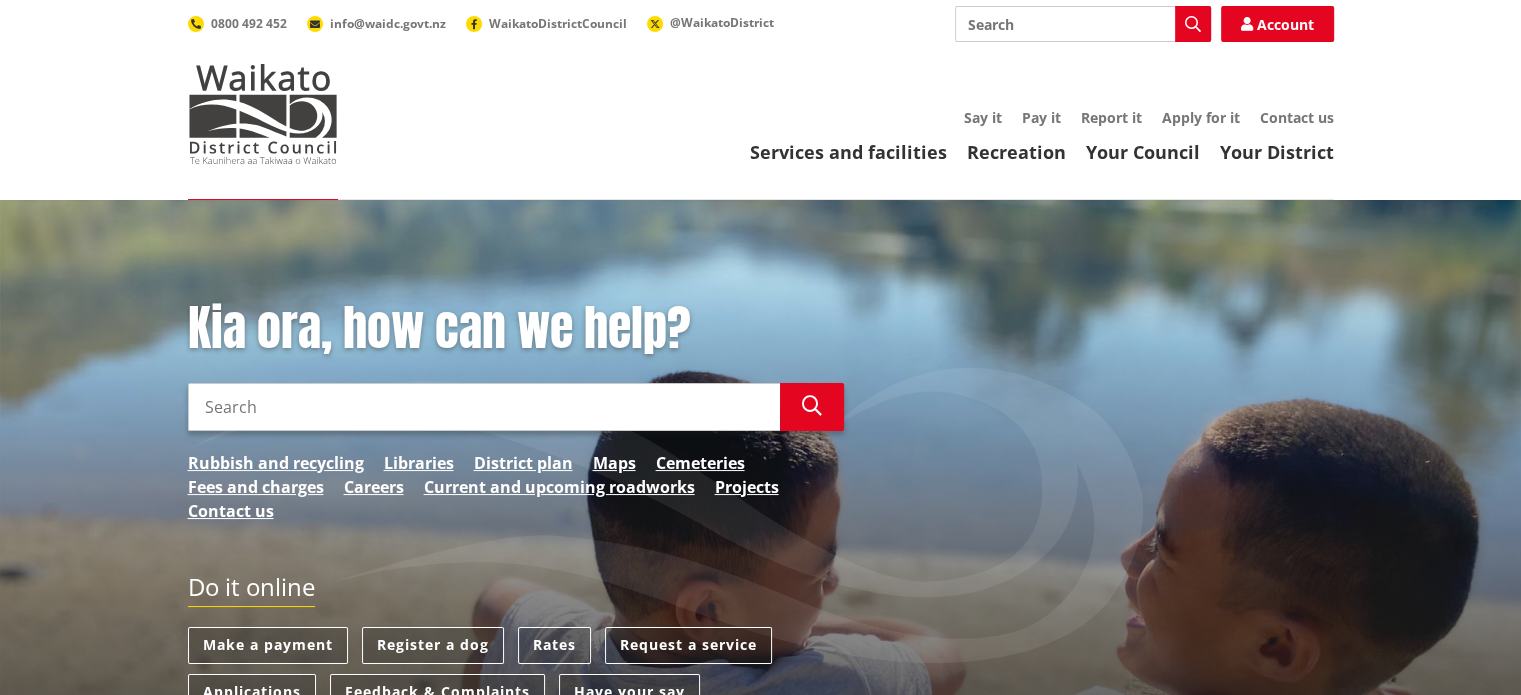 click on "Search" at bounding box center (484, 407) 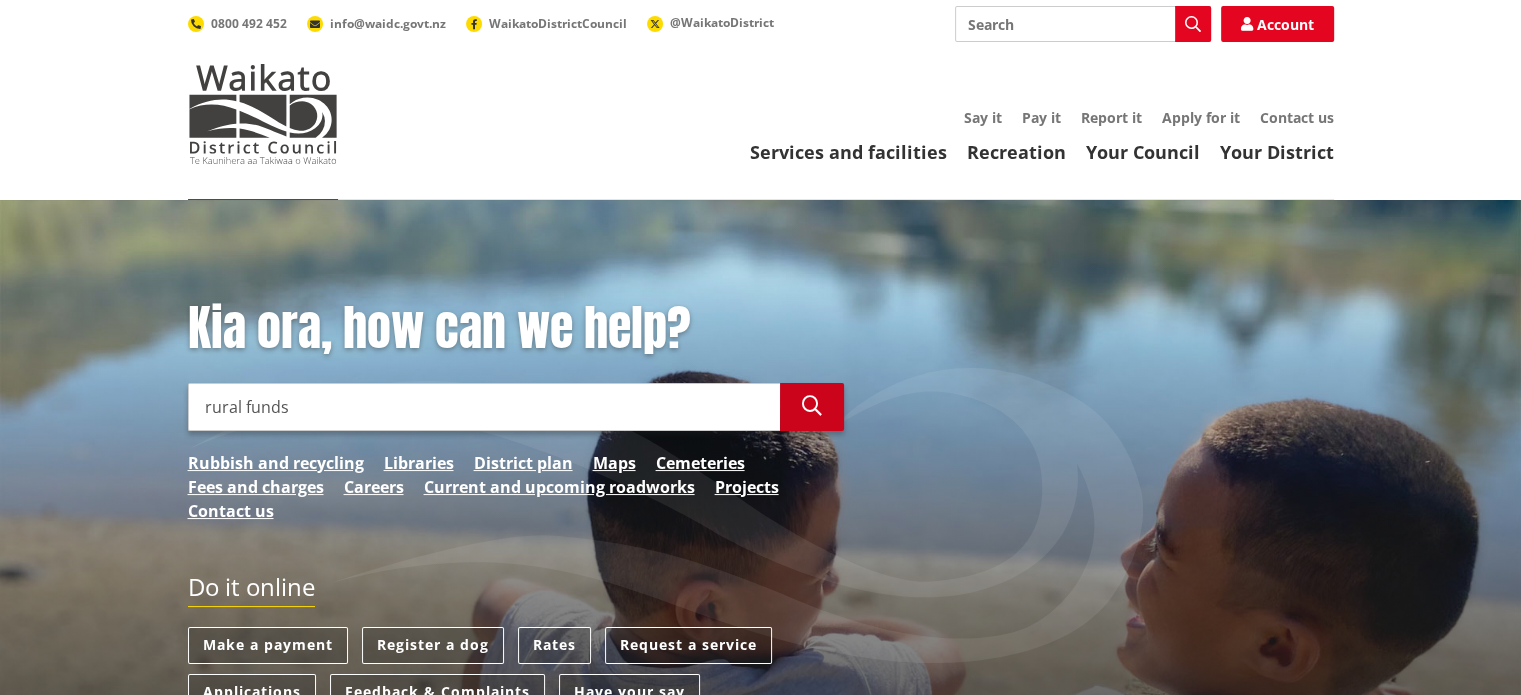 type on "rural funds" 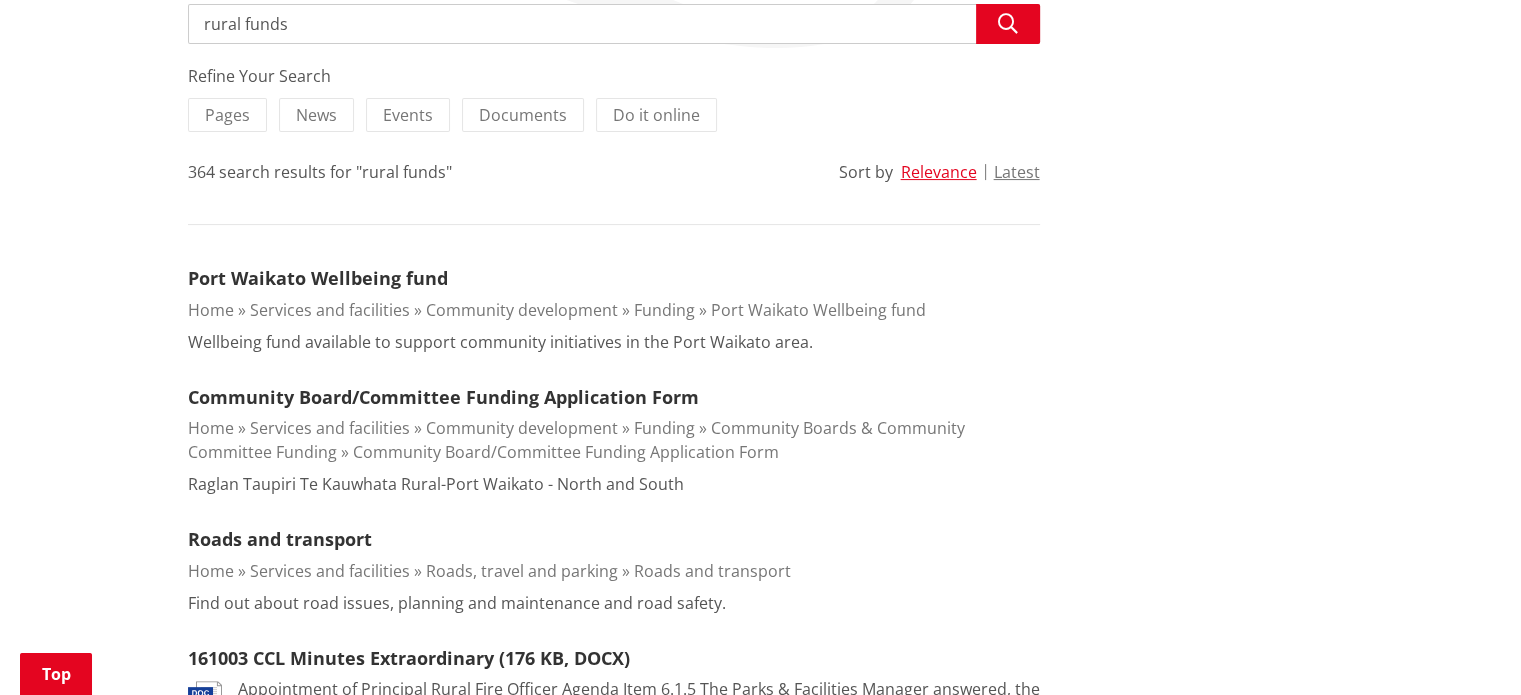 scroll, scrollTop: 500, scrollLeft: 0, axis: vertical 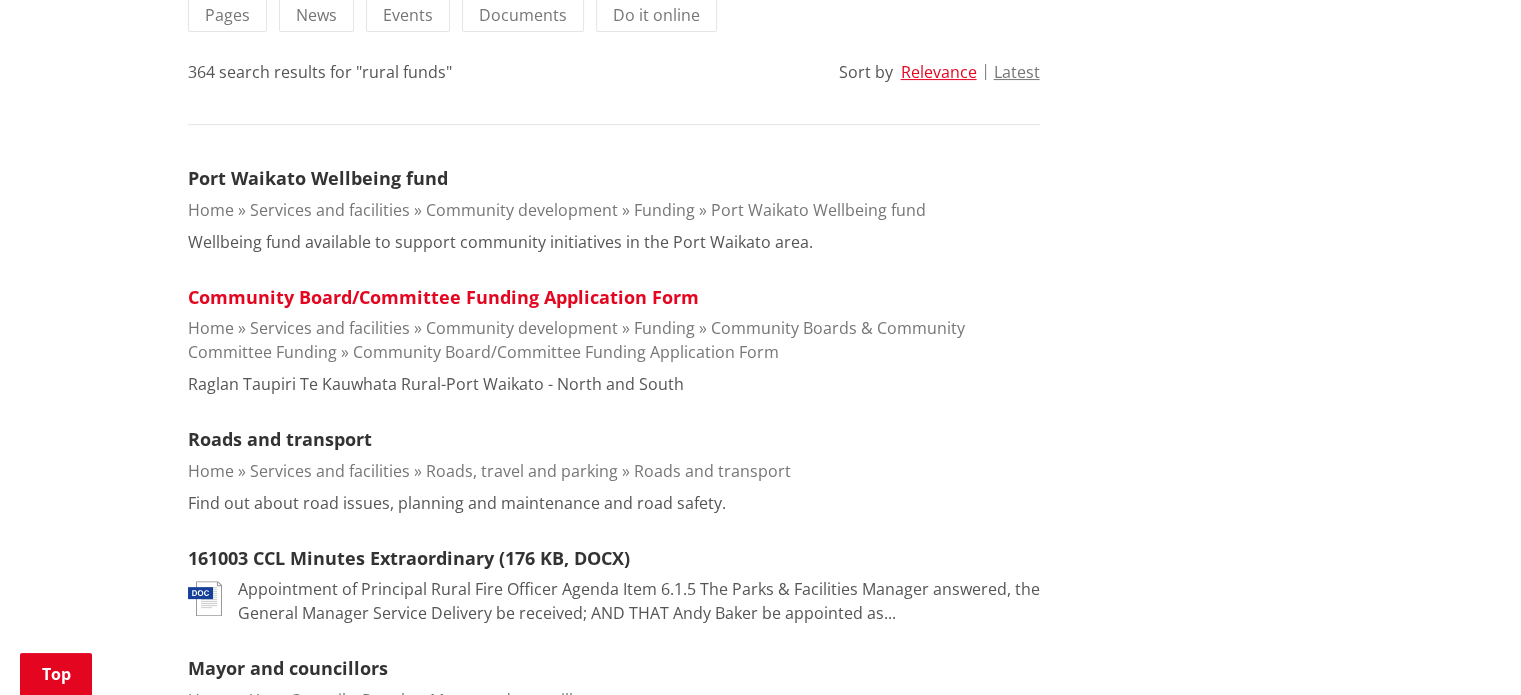 click on "Community Board/Committee Funding Application Form" at bounding box center (443, 297) 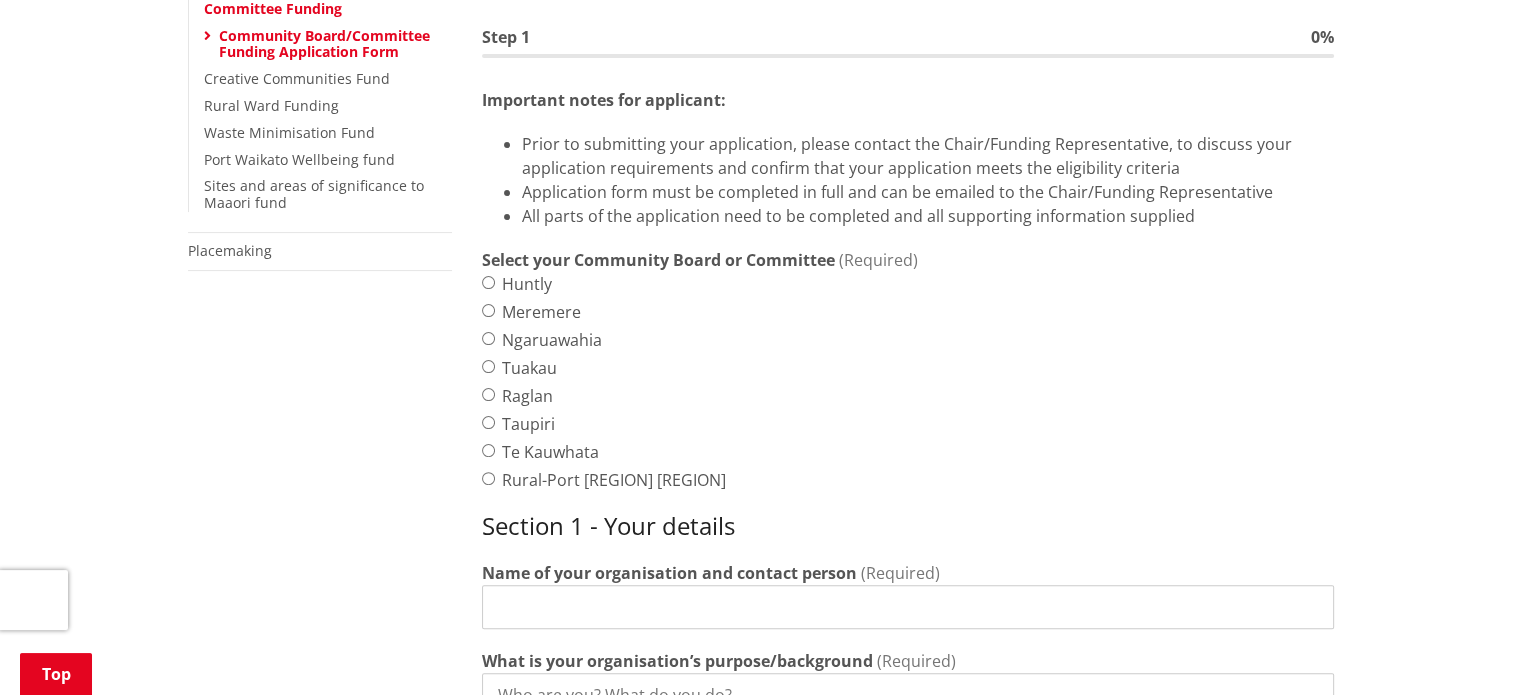scroll, scrollTop: 500, scrollLeft: 0, axis: vertical 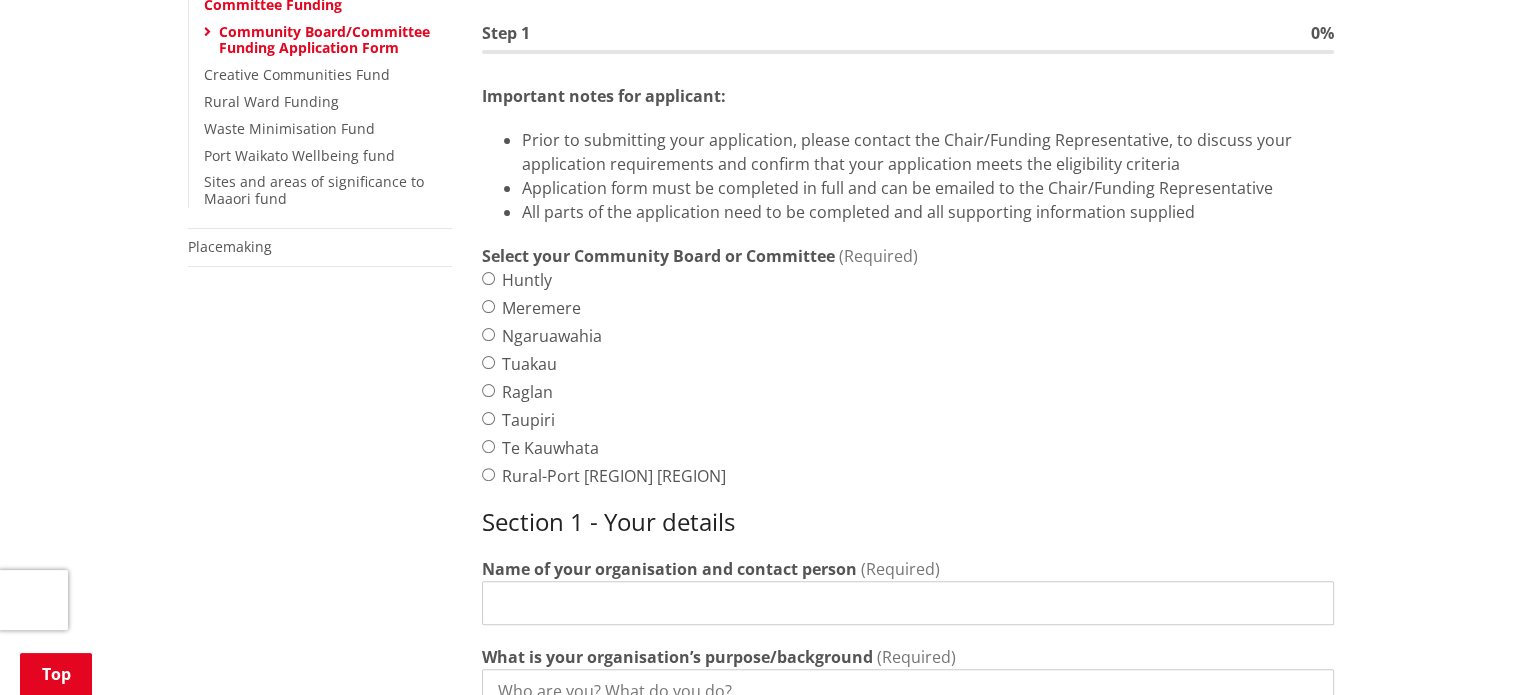 click on "Rural-Port [REGION] [REGION]" at bounding box center [488, 474] 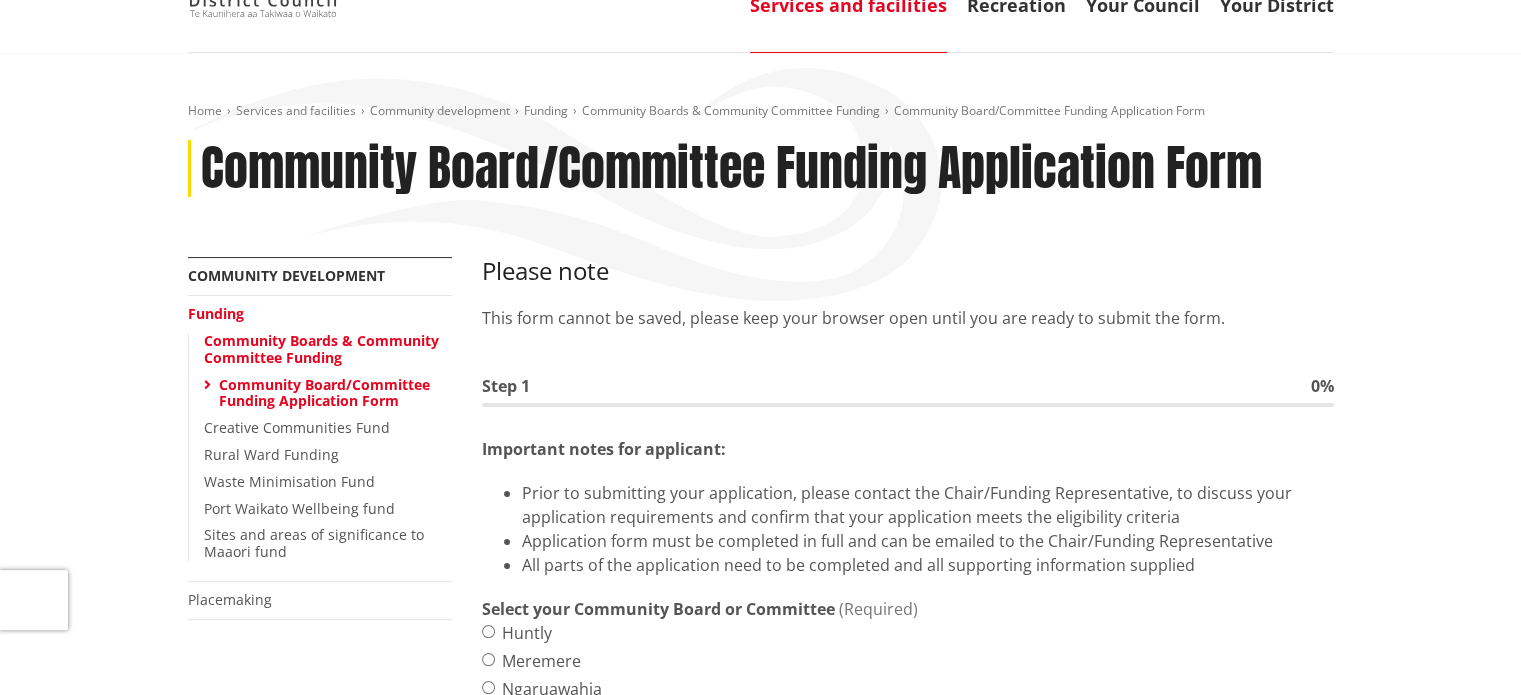 scroll, scrollTop: 200, scrollLeft: 0, axis: vertical 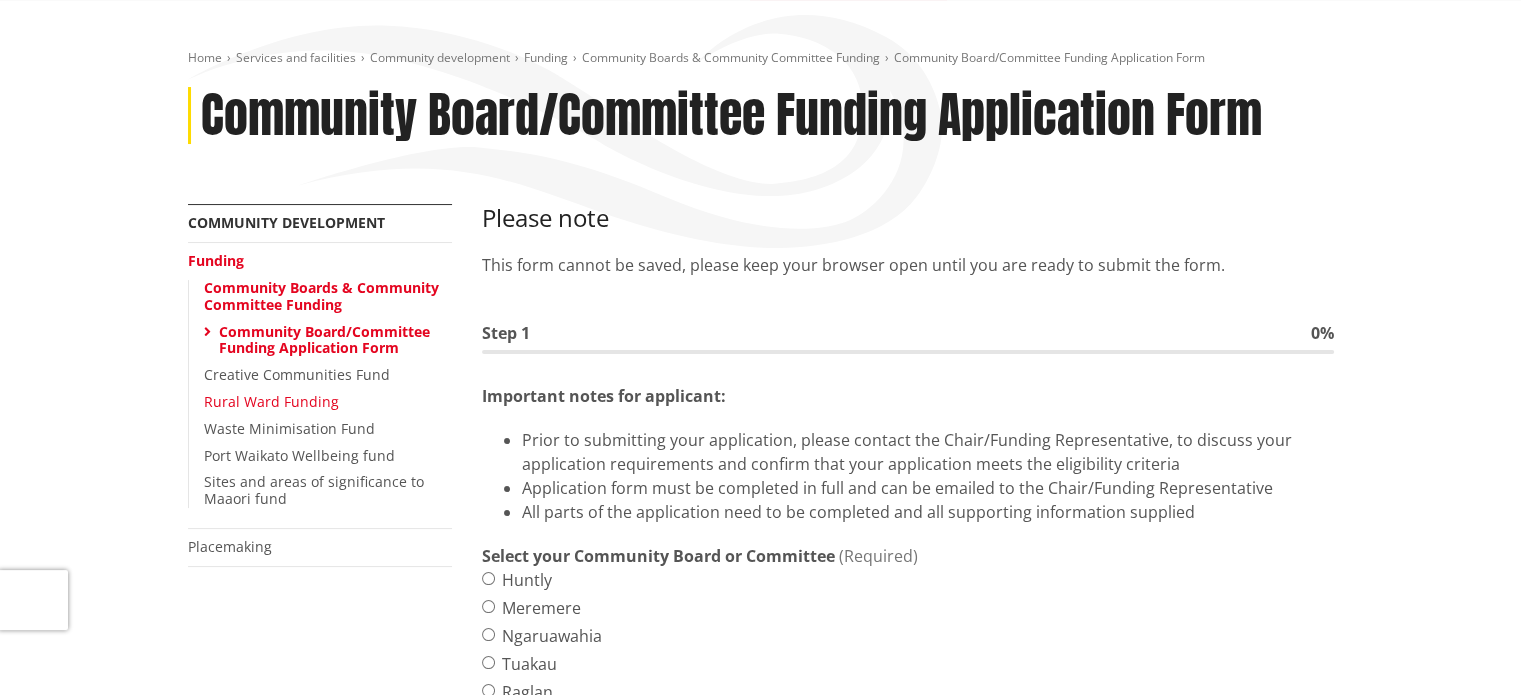 click on "Rural Ward Funding" at bounding box center (271, 401) 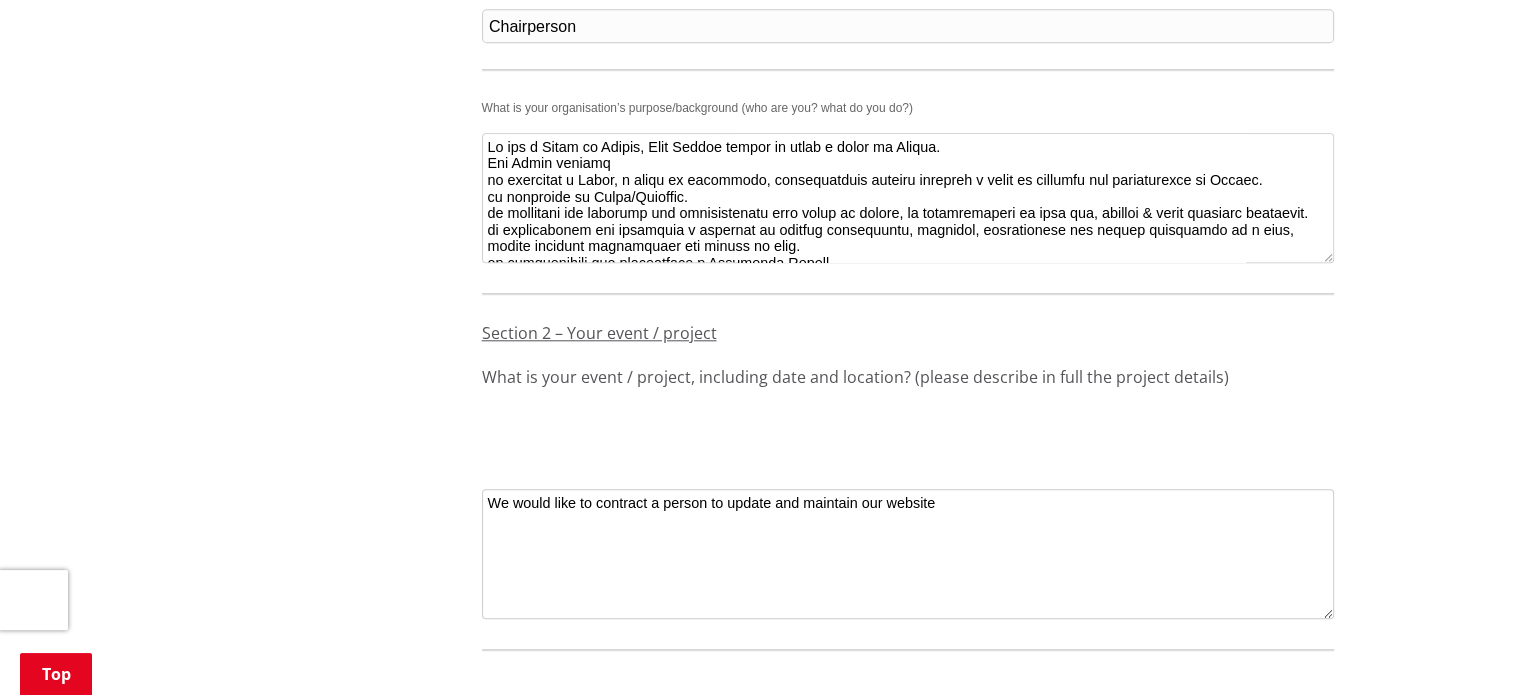 scroll, scrollTop: 2100, scrollLeft: 0, axis: vertical 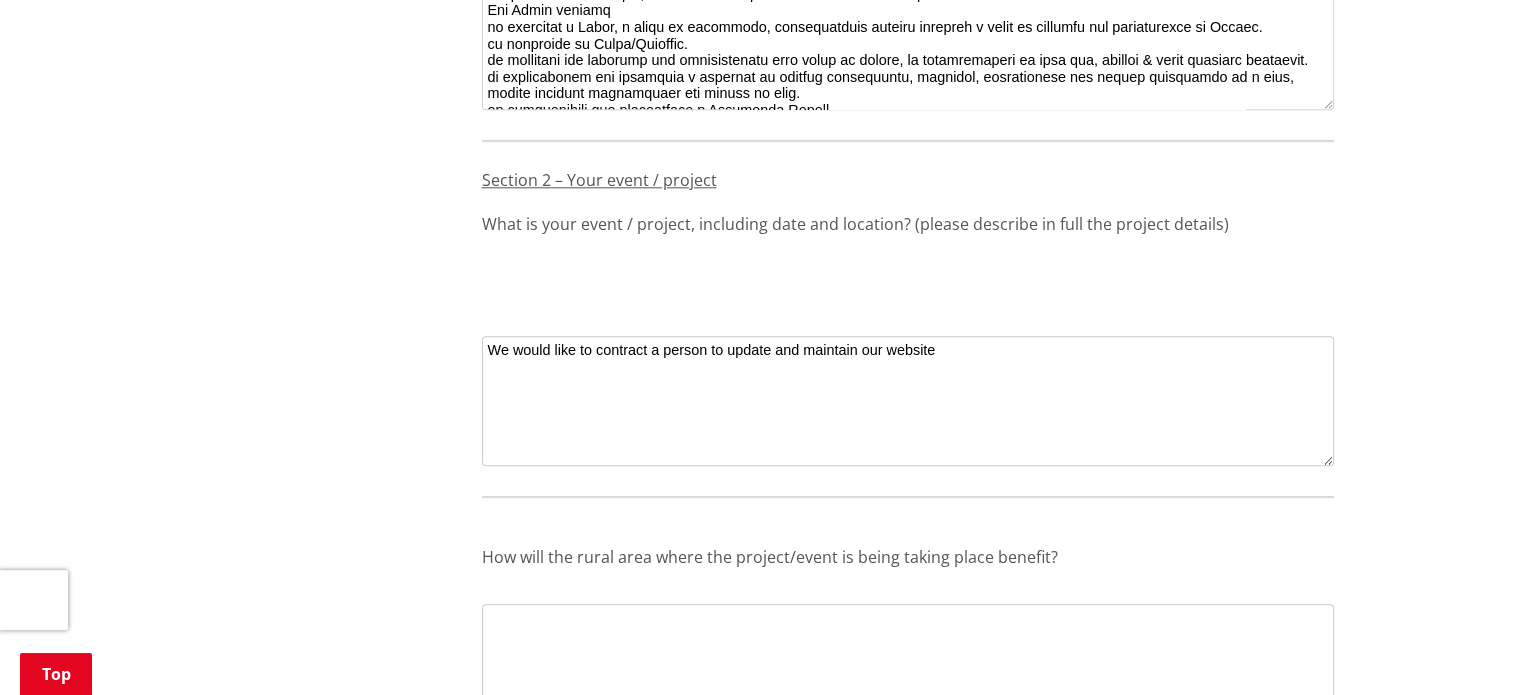 drag, startPoint x: 964, startPoint y: 359, endPoint x: 966, endPoint y: 339, distance: 20.09975 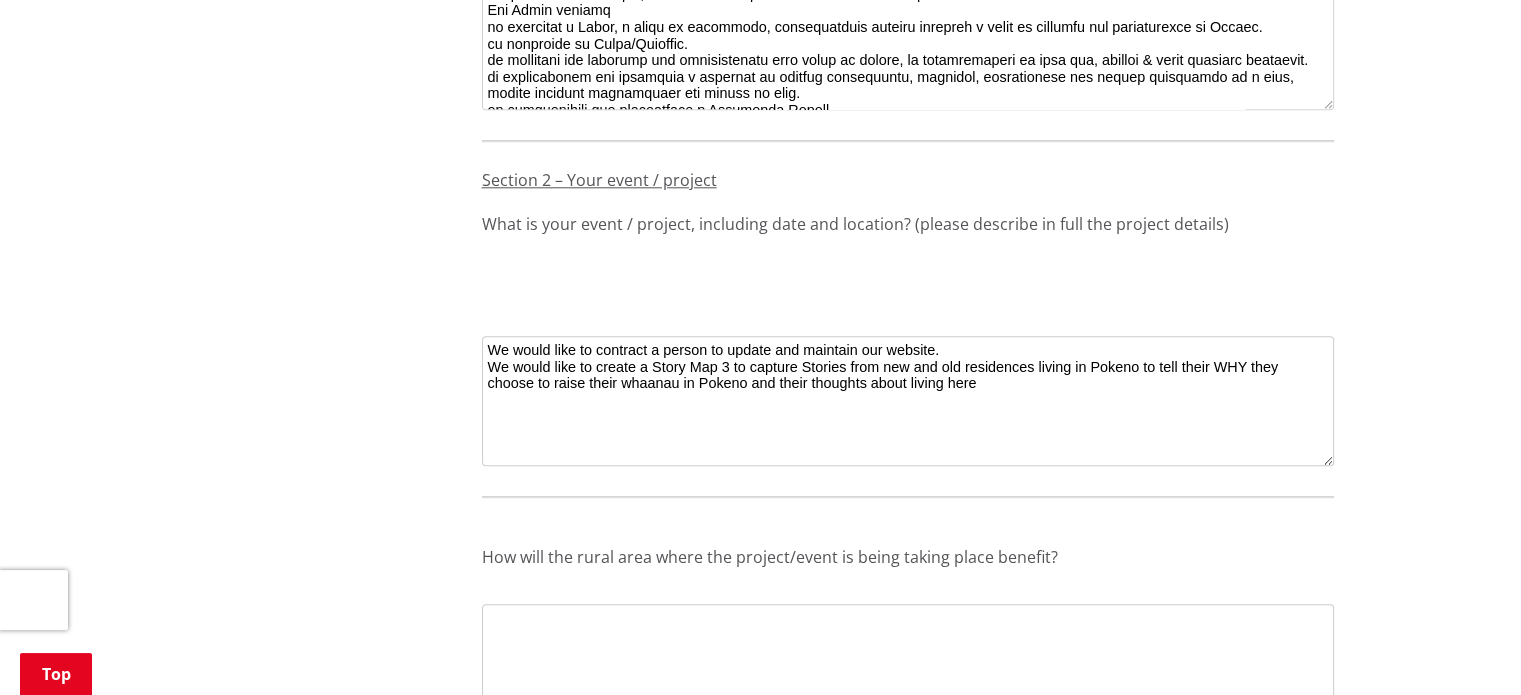 click on "We would like to contract a person to update and maintain our website" at bounding box center [908, 401] 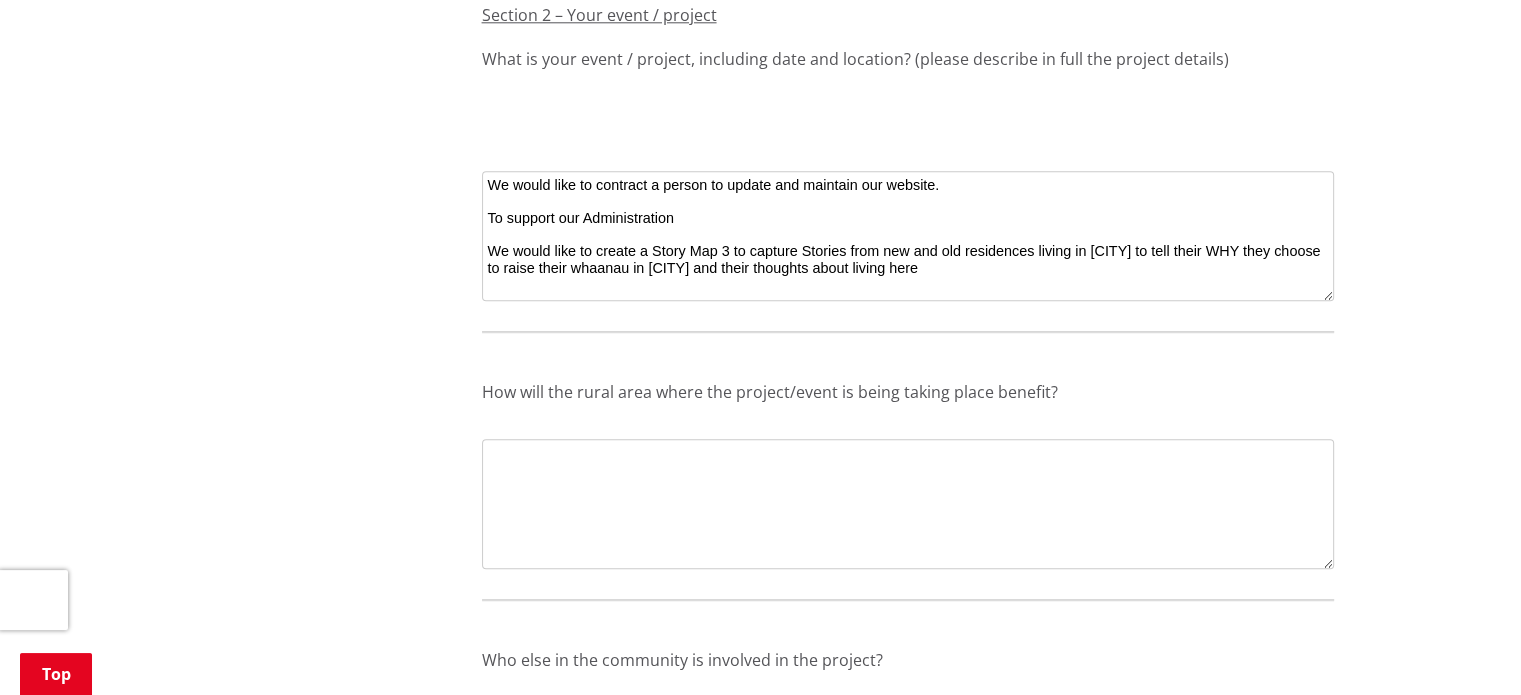 scroll, scrollTop: 2300, scrollLeft: 0, axis: vertical 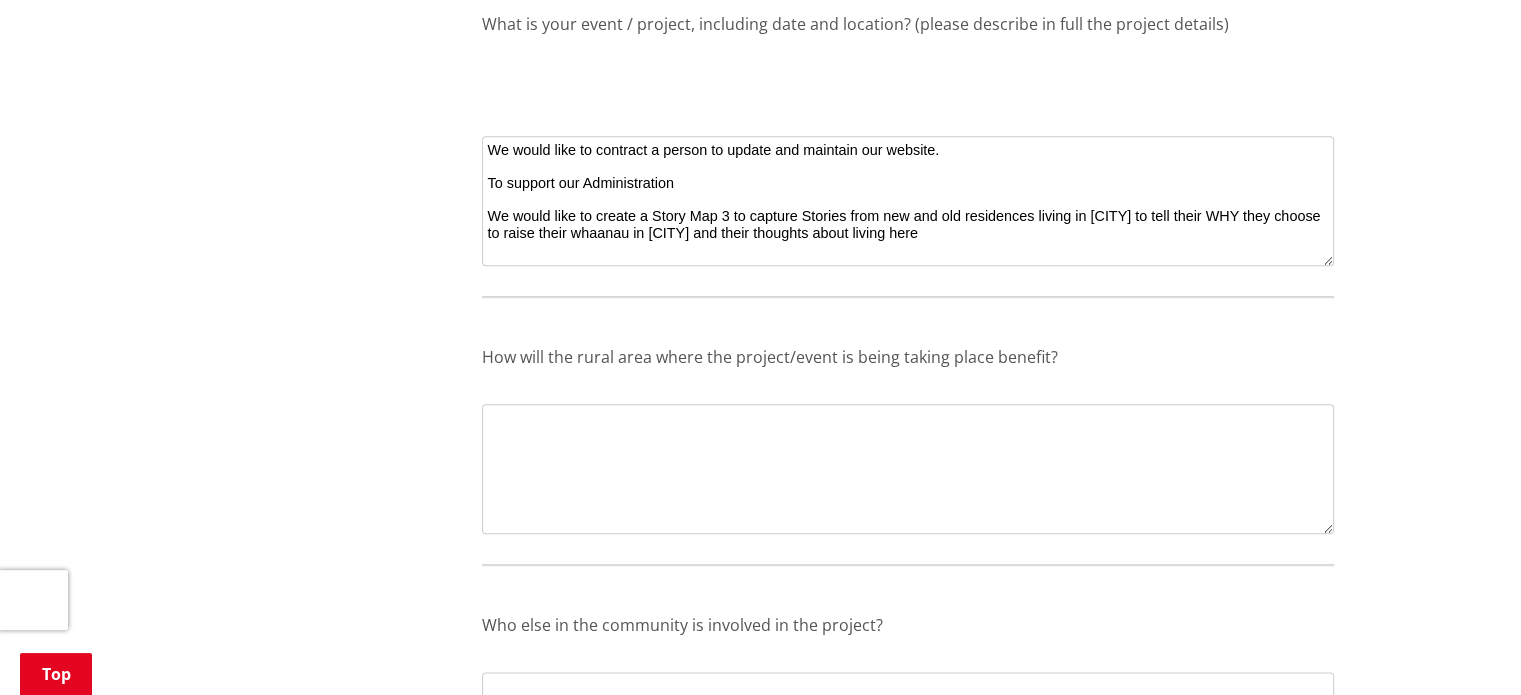 type on "We would like to contract a person to update and maintain our website.
To support our Administration
We would like to create a Story Map 3 to capture Stories from new and old residences living in [CITY] to tell their WHY they choose to raise their whaanau in [CITY] and their thoughts about living here" 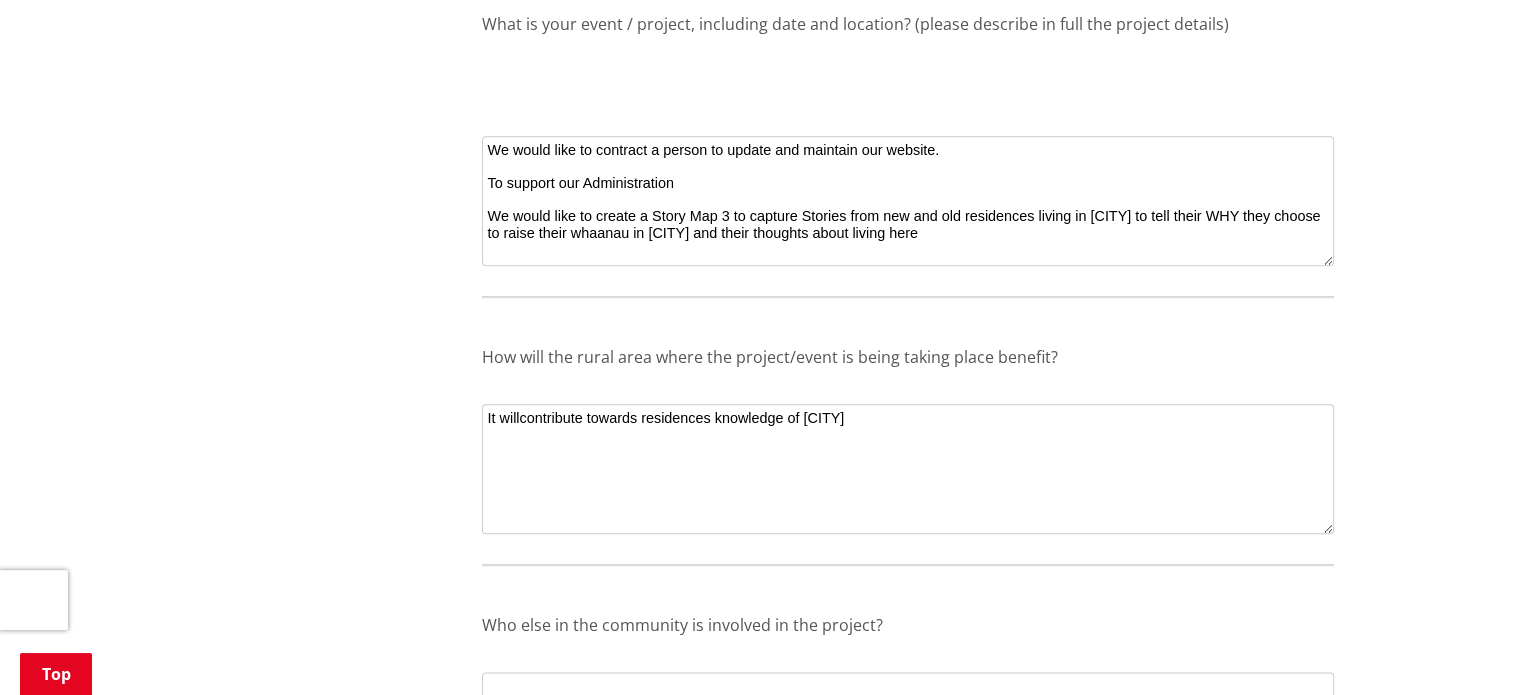 click on "It willcontribute towards residences knowledge of Pokeno" at bounding box center [908, 469] 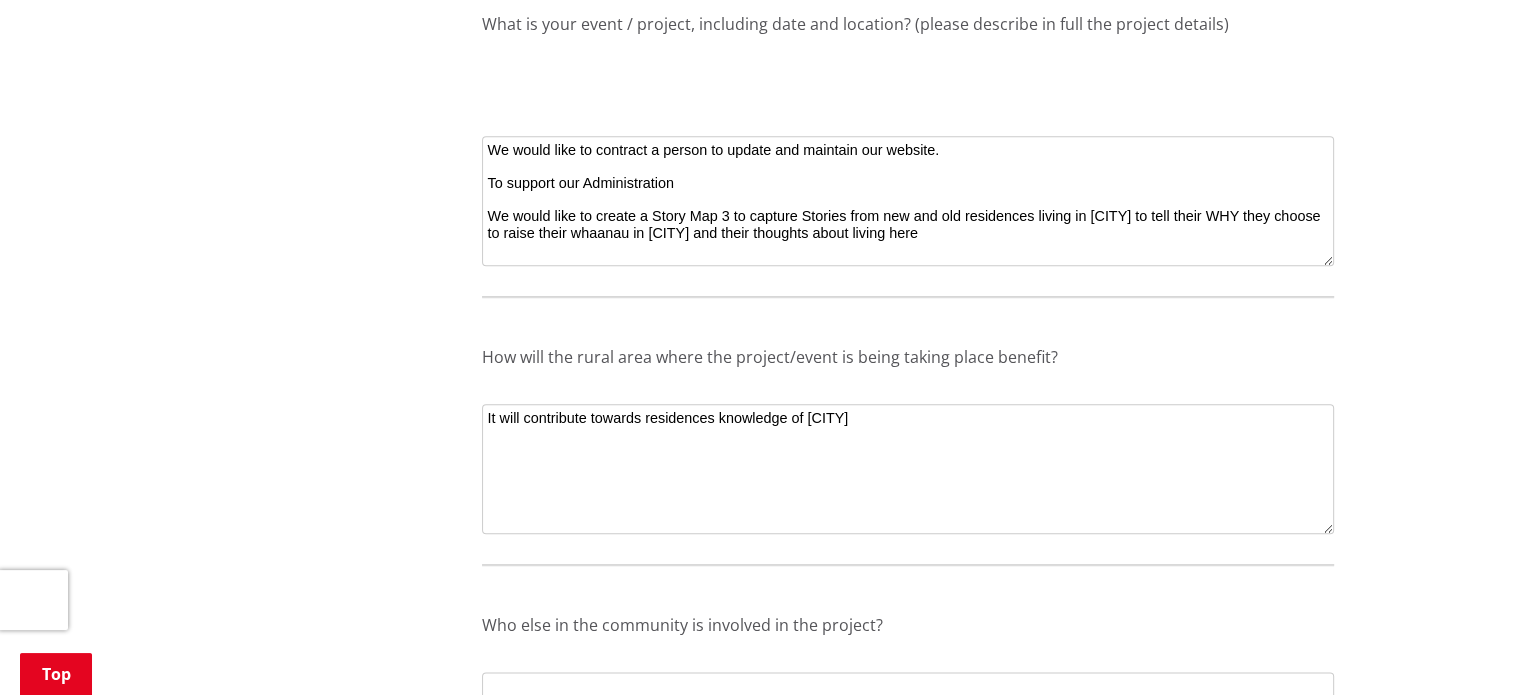 drag, startPoint x: 878, startPoint y: 407, endPoint x: 892, endPoint y: 412, distance: 14.866069 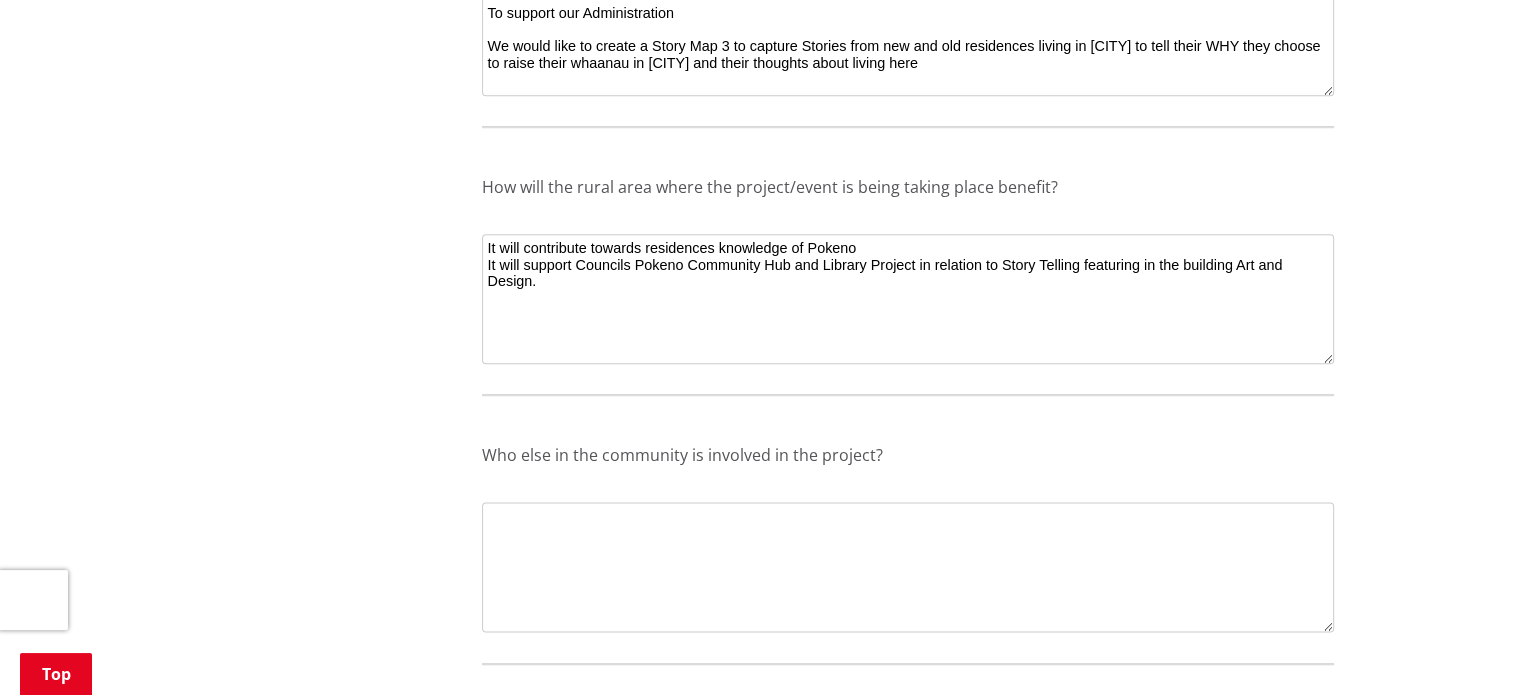 scroll, scrollTop: 2500, scrollLeft: 0, axis: vertical 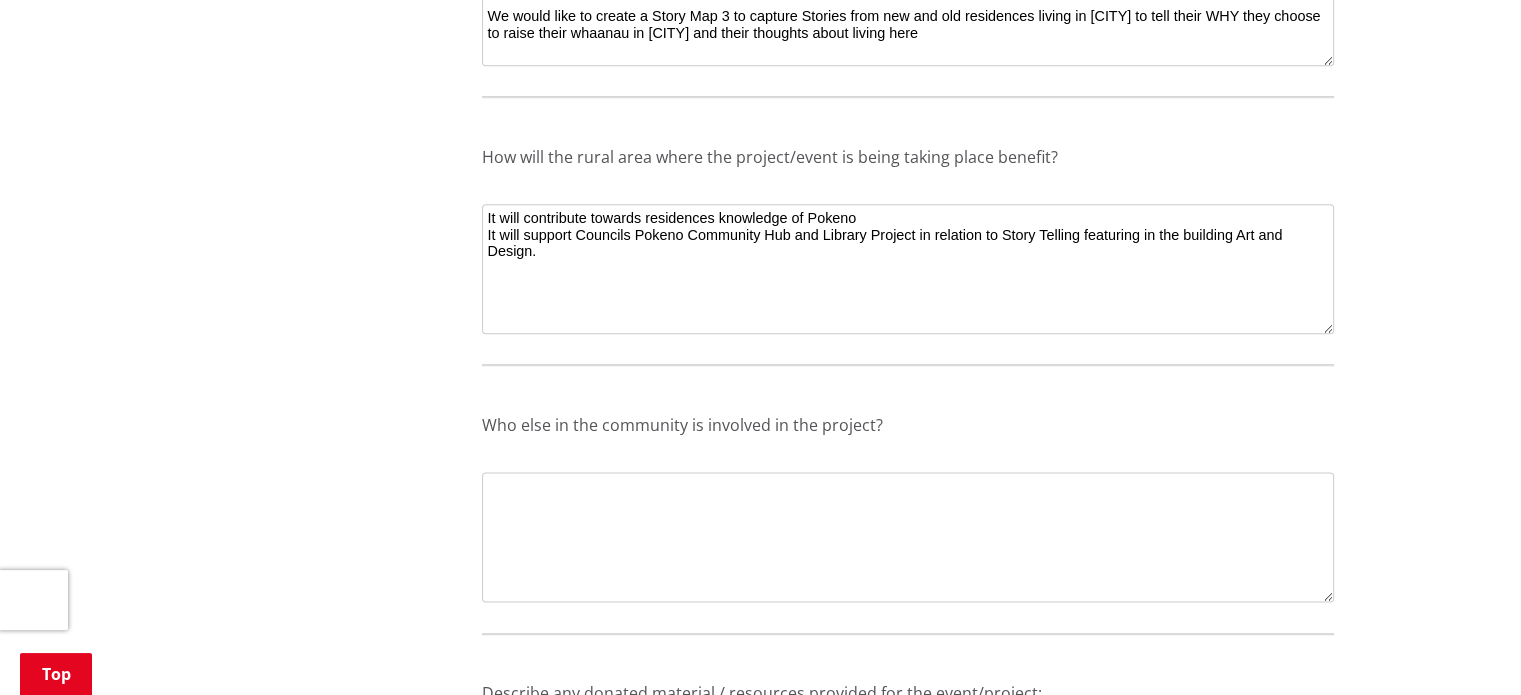 type on "It will contribute towards residences knowledge of Pokeno
It will support Councils Pokeno Community Hub and Library Project in relation to Story Telling featuring in the building Art and Design." 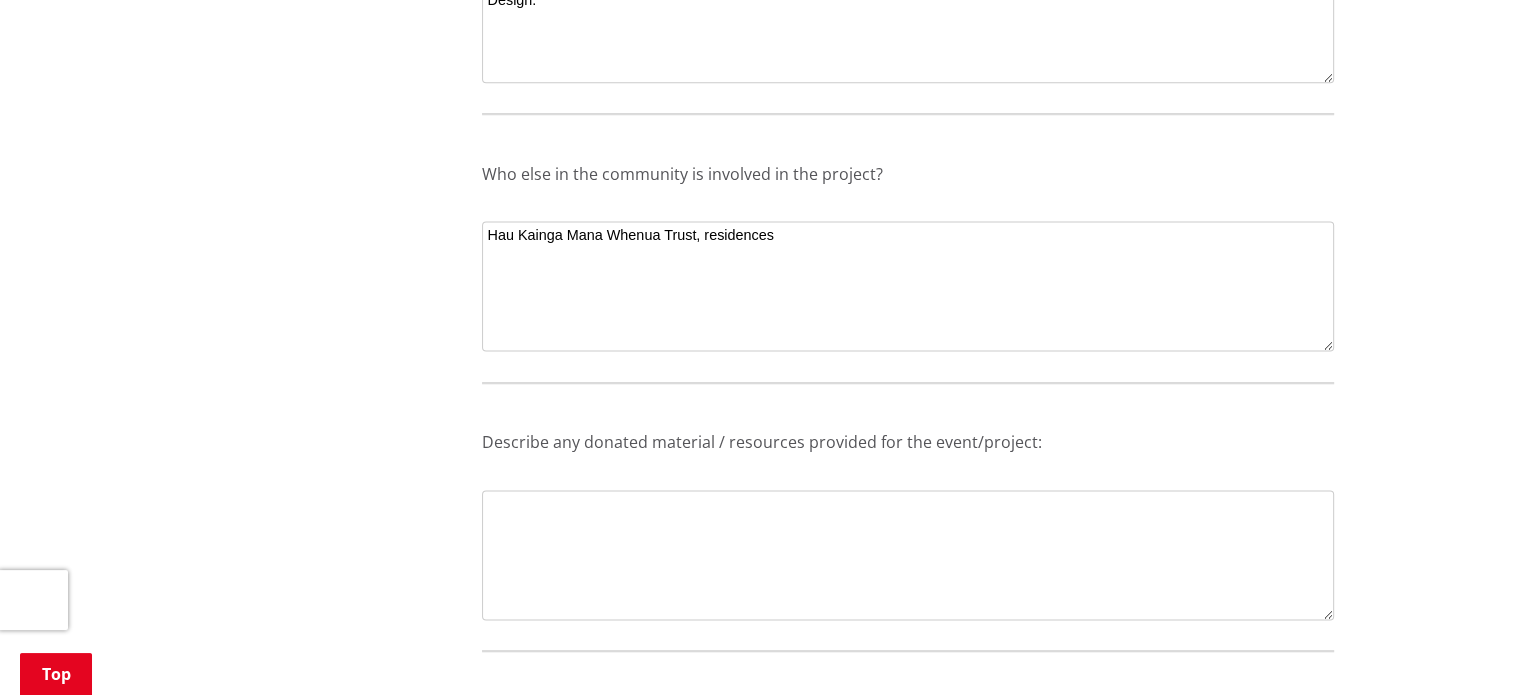 scroll, scrollTop: 2800, scrollLeft: 0, axis: vertical 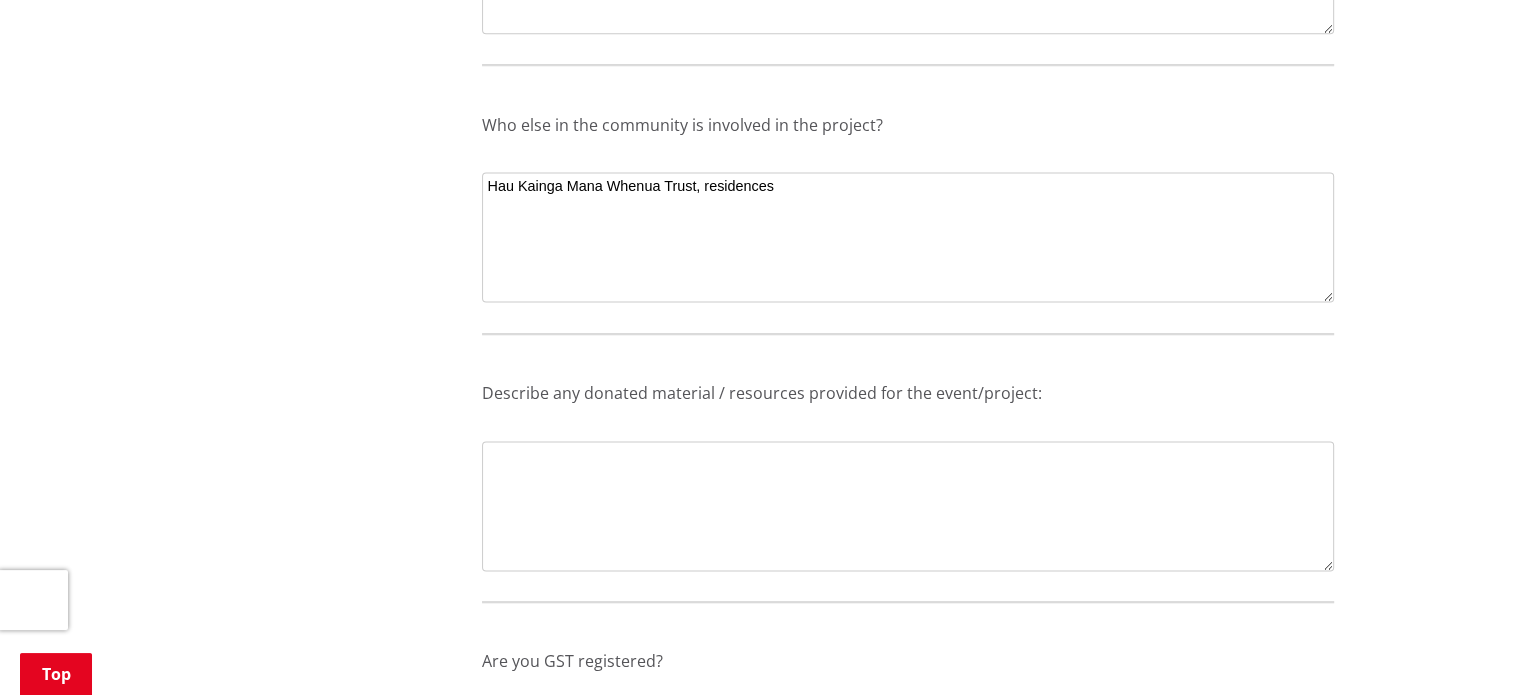 type on "Hau Kainga Mana Whenua Trust, residences" 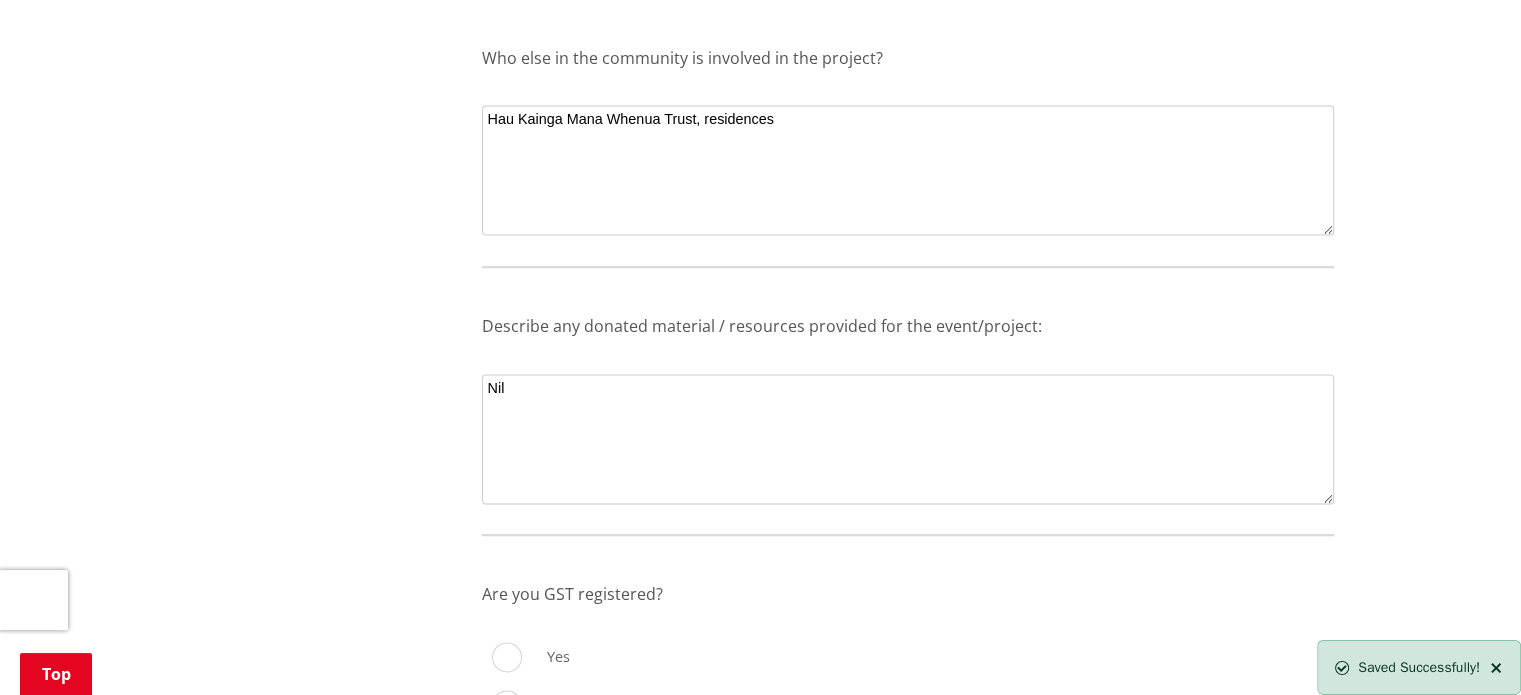 scroll, scrollTop: 3000, scrollLeft: 0, axis: vertical 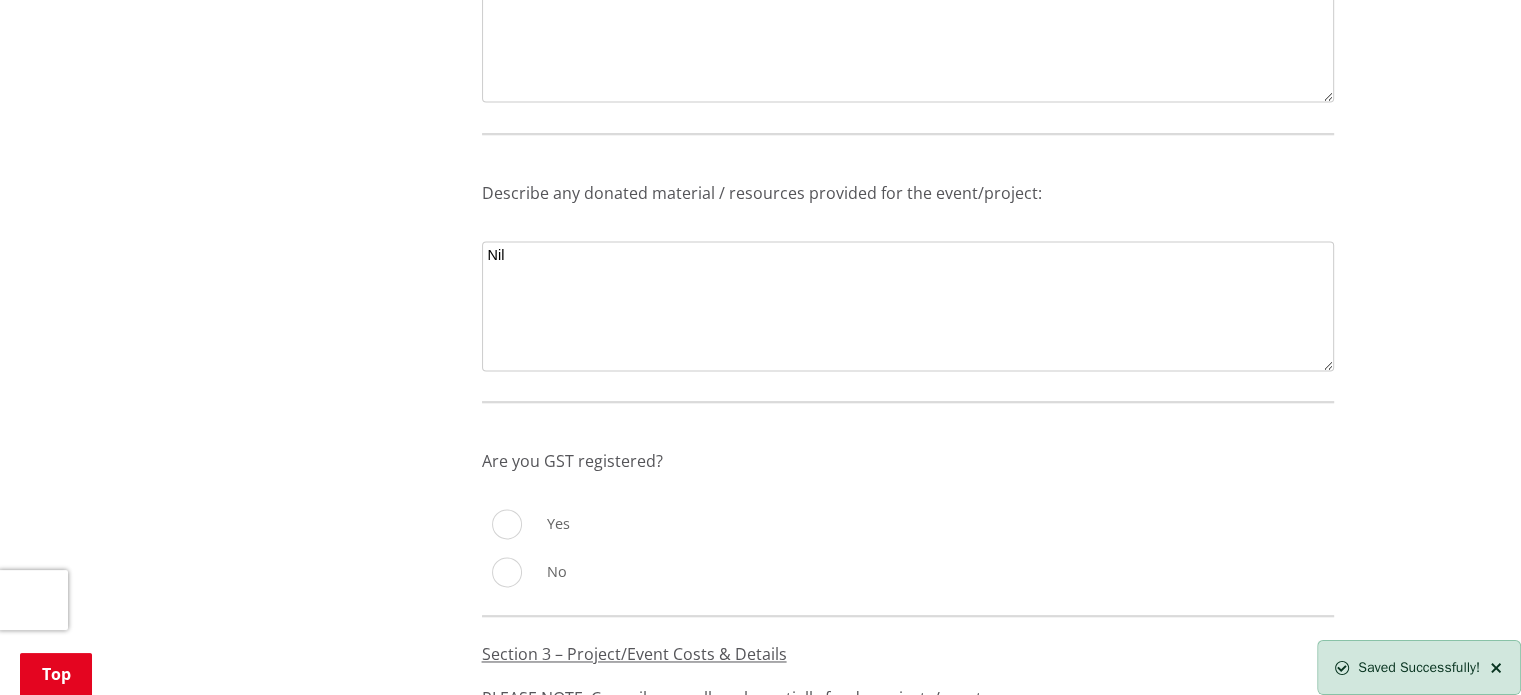 type on "Nil" 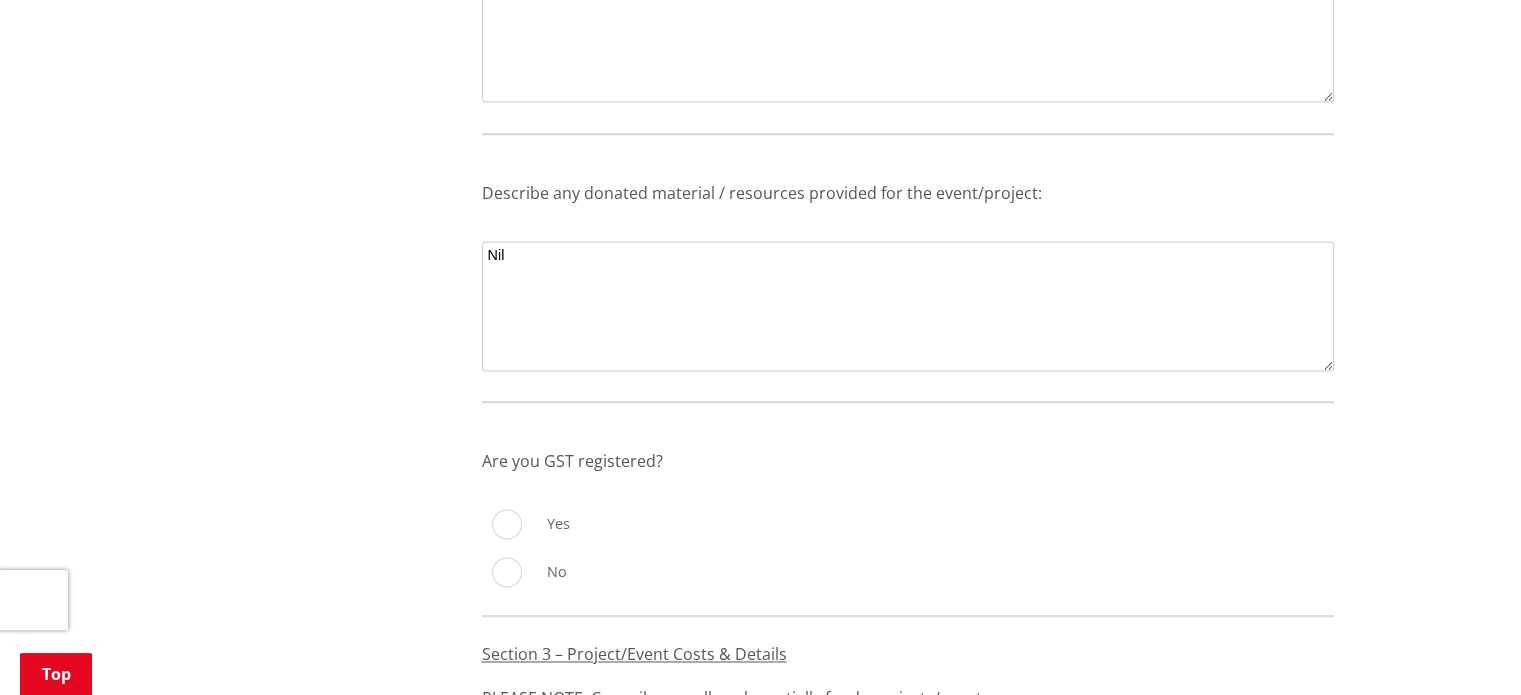 click on "No" at bounding box center [507, 572] 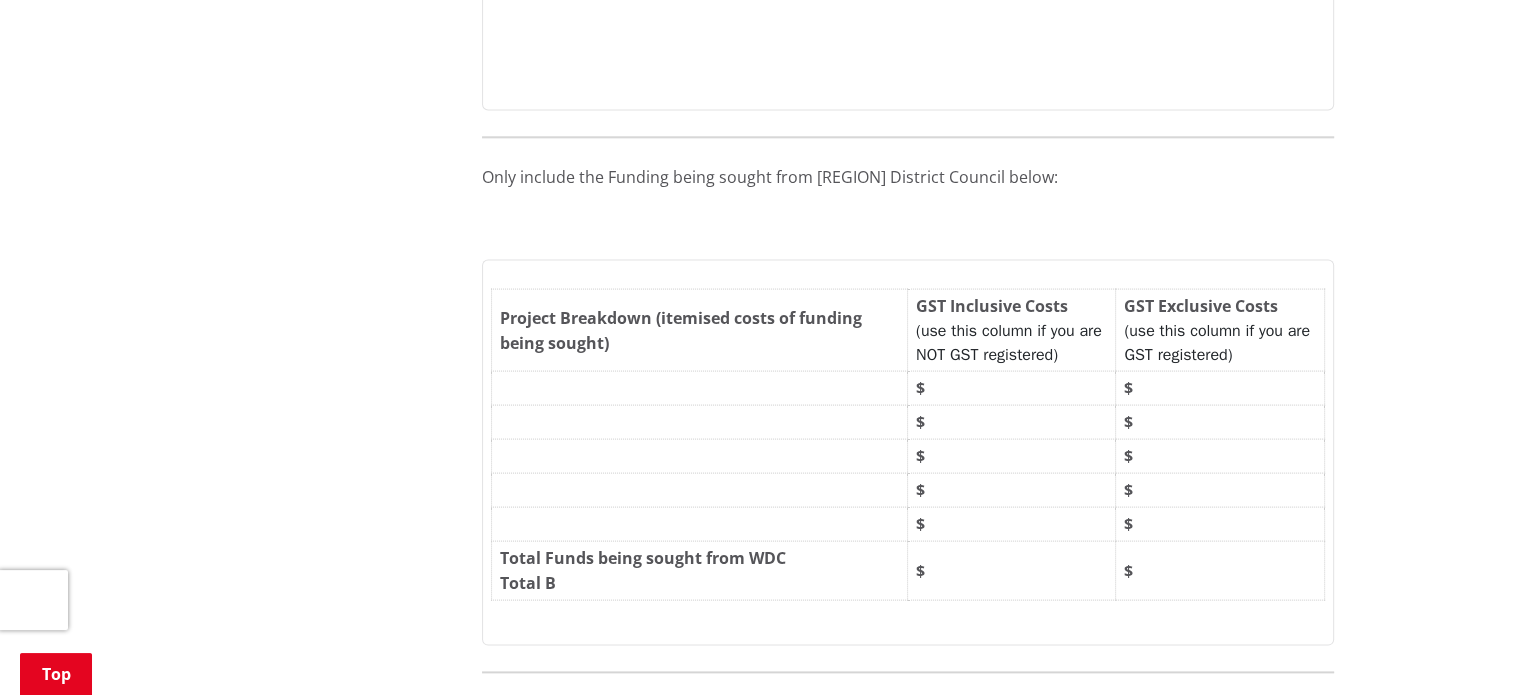 scroll, scrollTop: 4100, scrollLeft: 0, axis: vertical 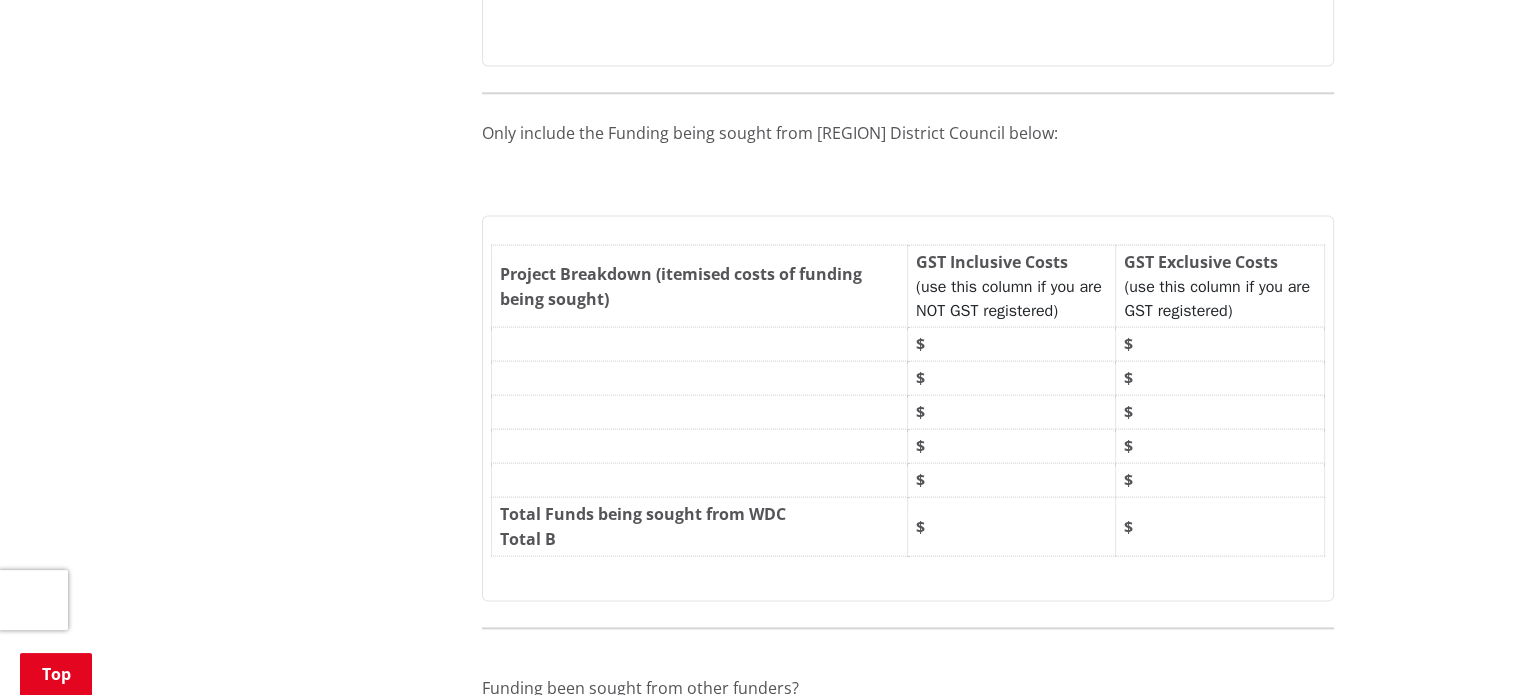 drag, startPoint x: 708, startPoint y: 354, endPoint x: 713, endPoint y: 327, distance: 27.45906 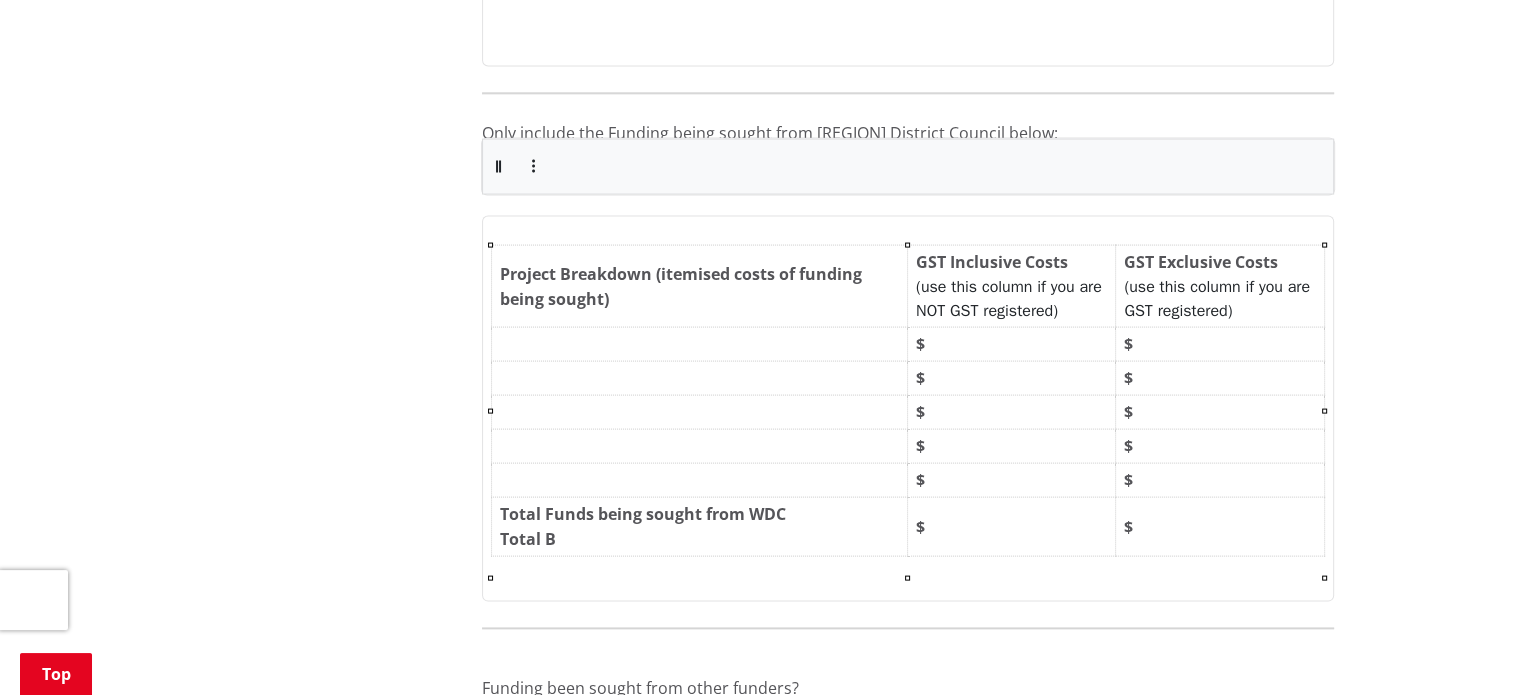 type 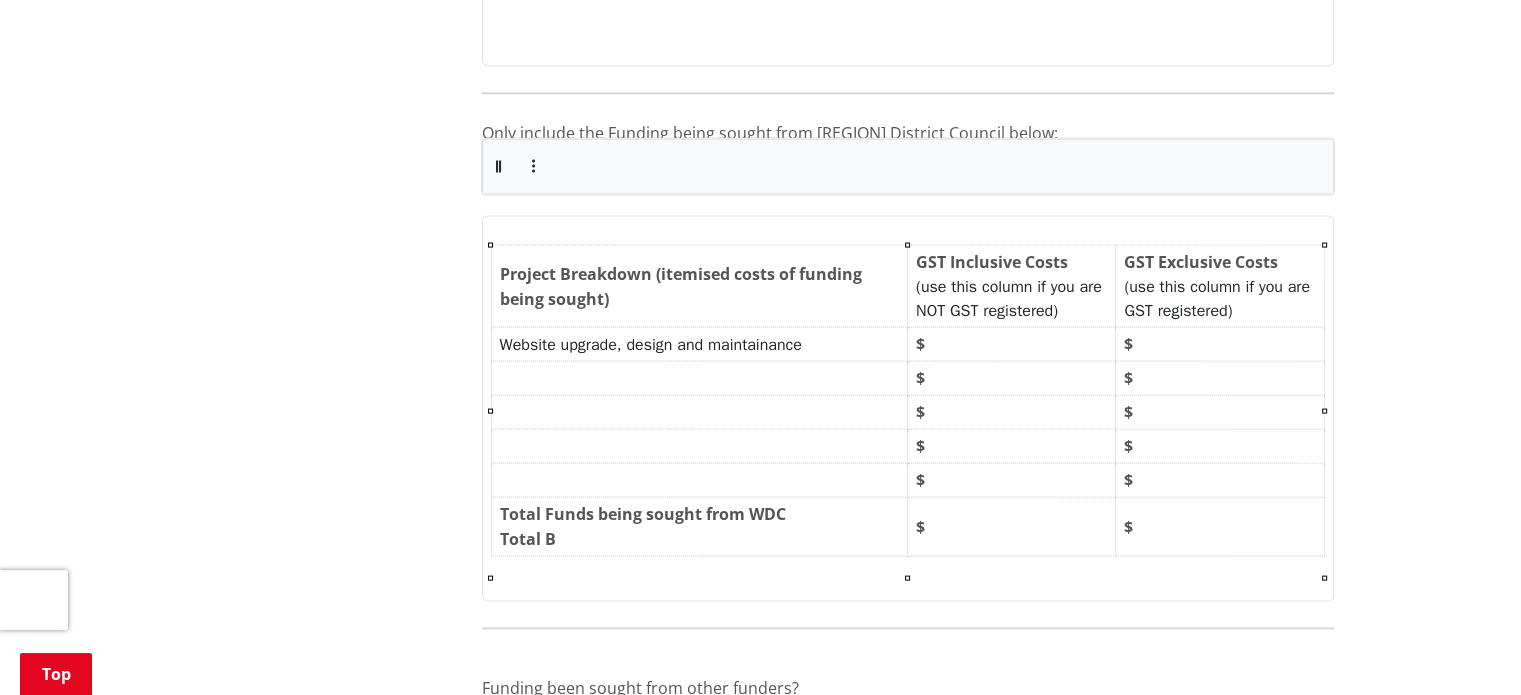 click on "﻿" at bounding box center [699, 379] 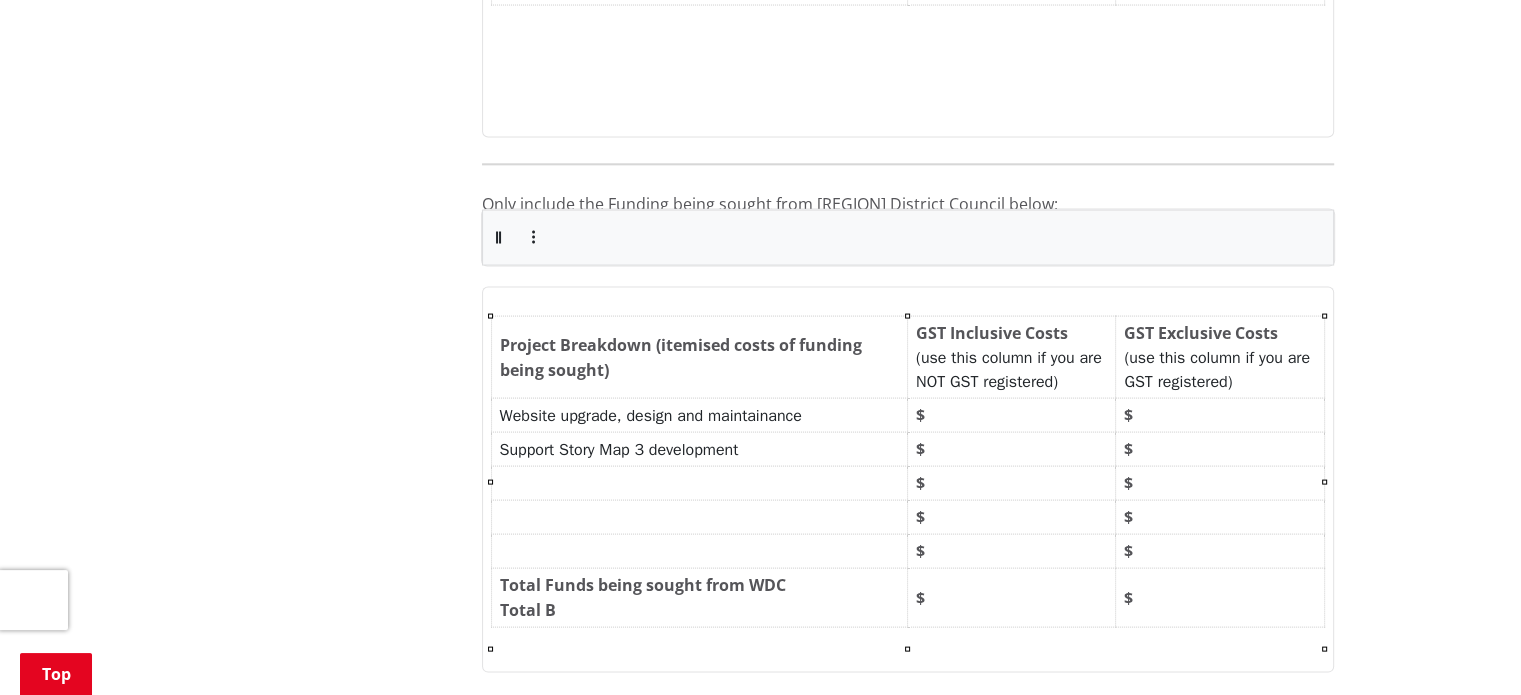 scroll, scrollTop: 4000, scrollLeft: 0, axis: vertical 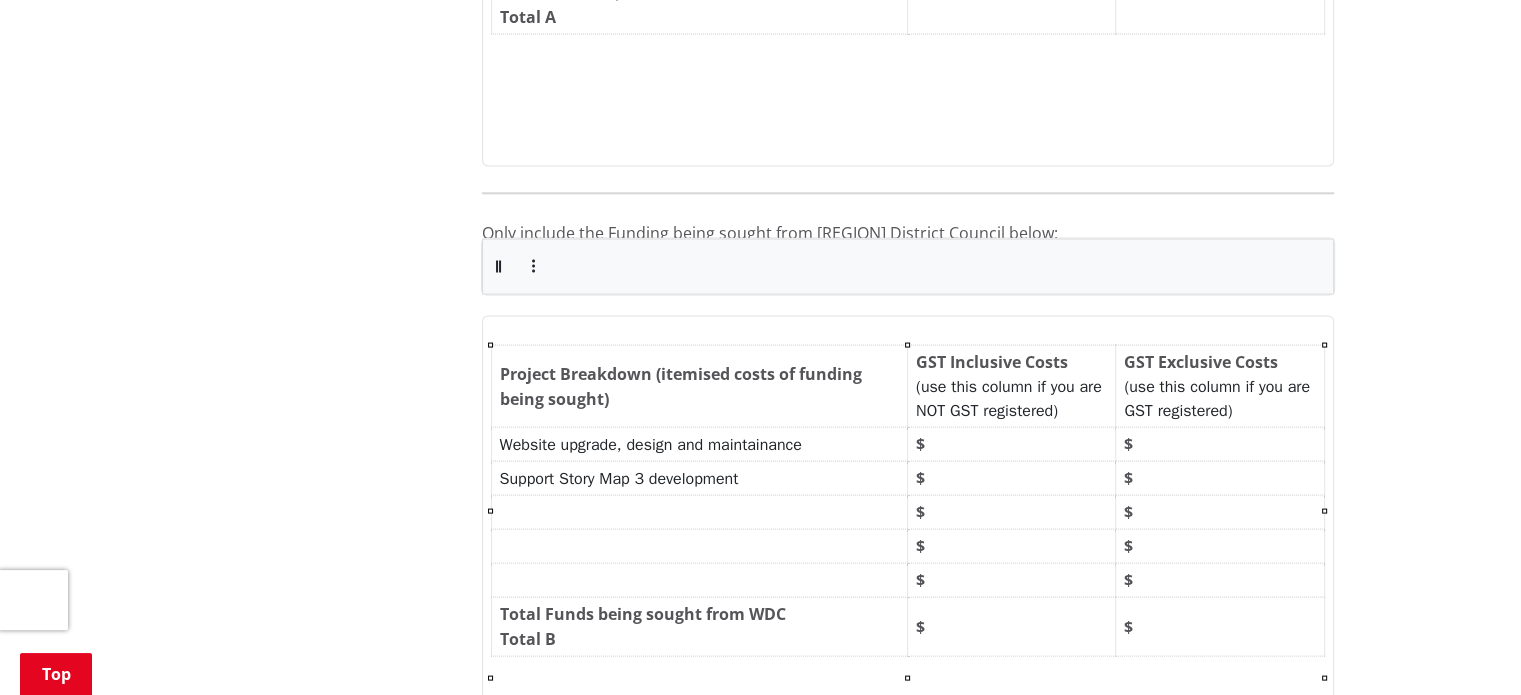 click on "﻿" at bounding box center [699, 513] 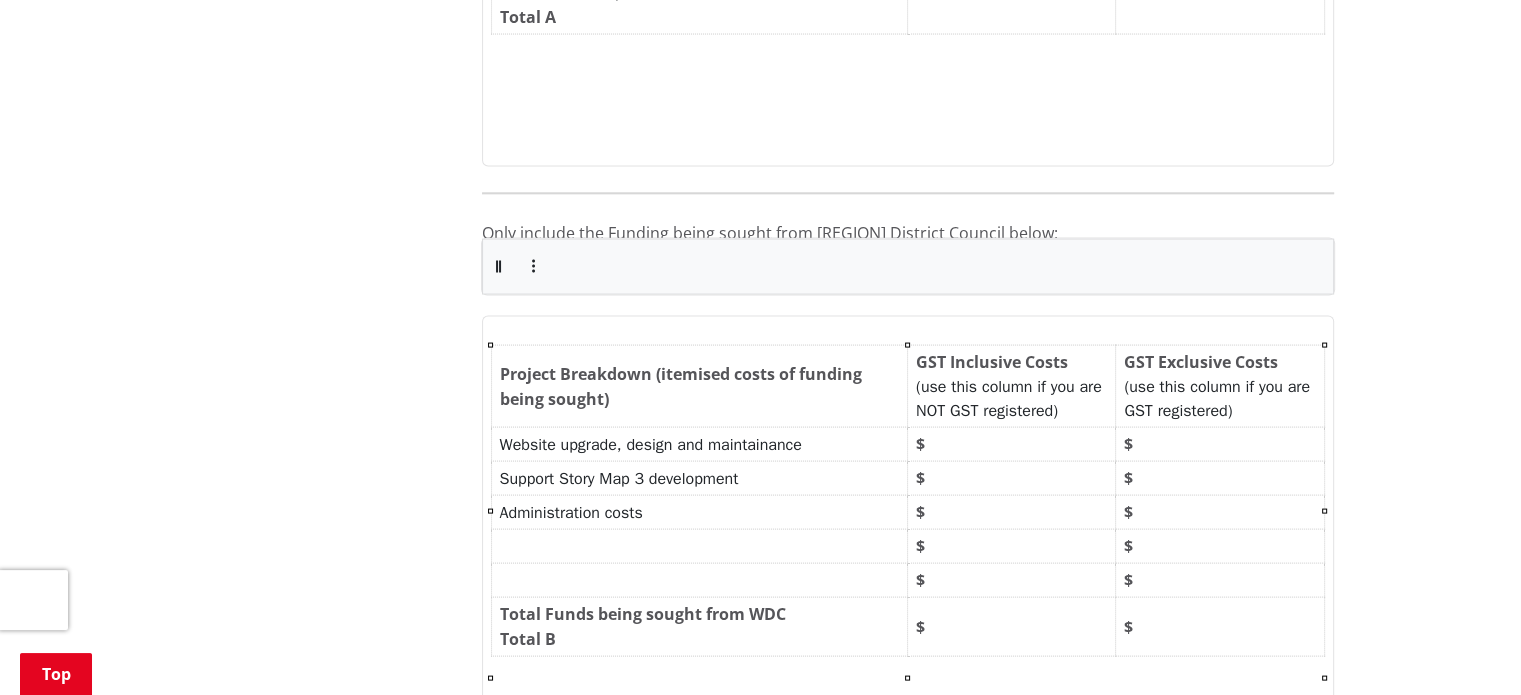 click on "$" at bounding box center (1012, 445) 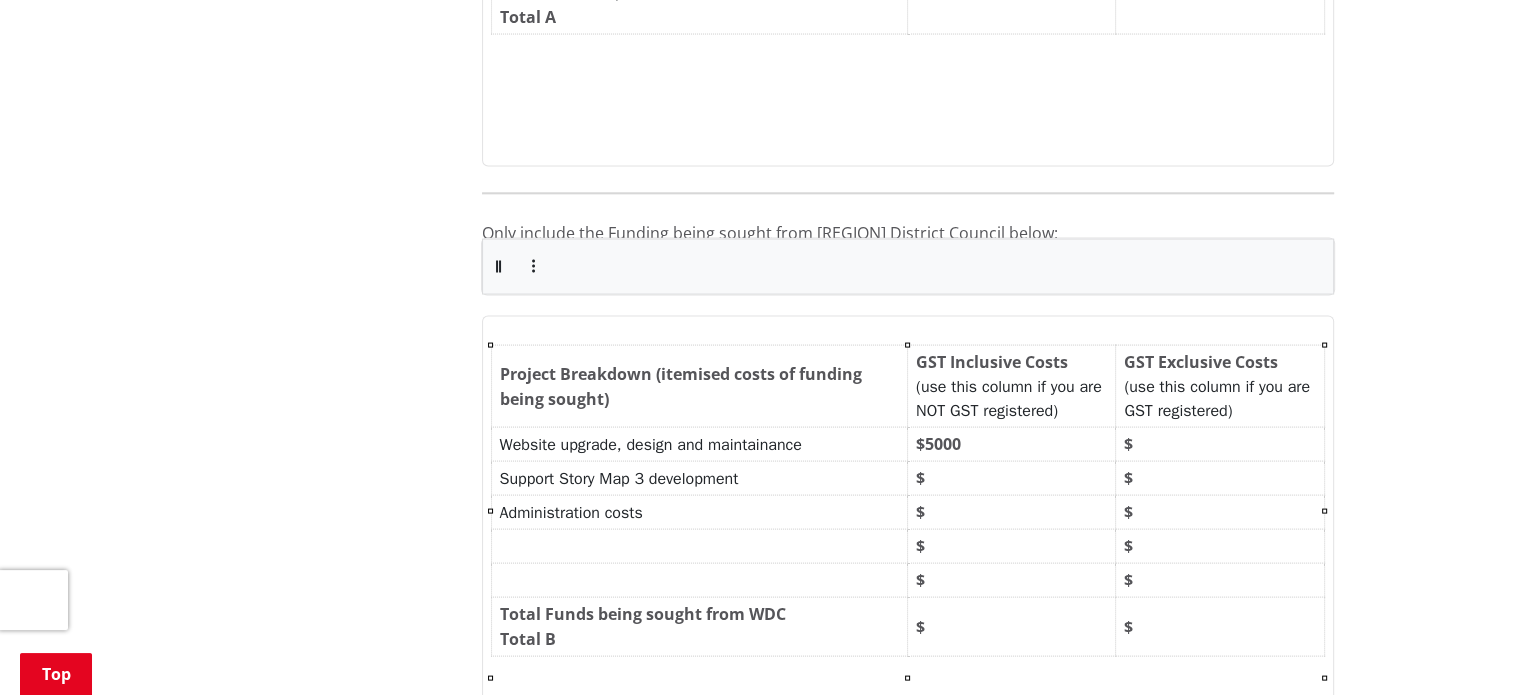 click at bounding box center [908, 519] 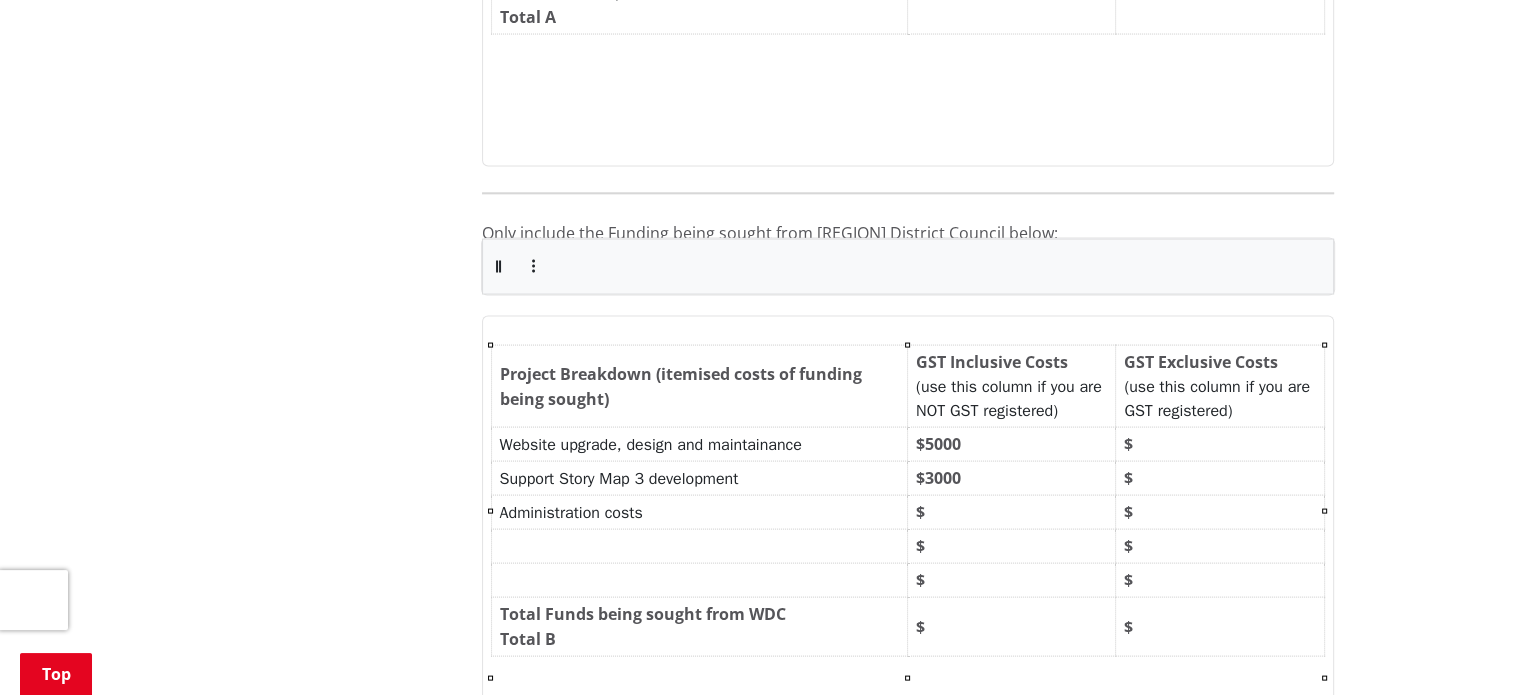 click on "$" at bounding box center [1012, 513] 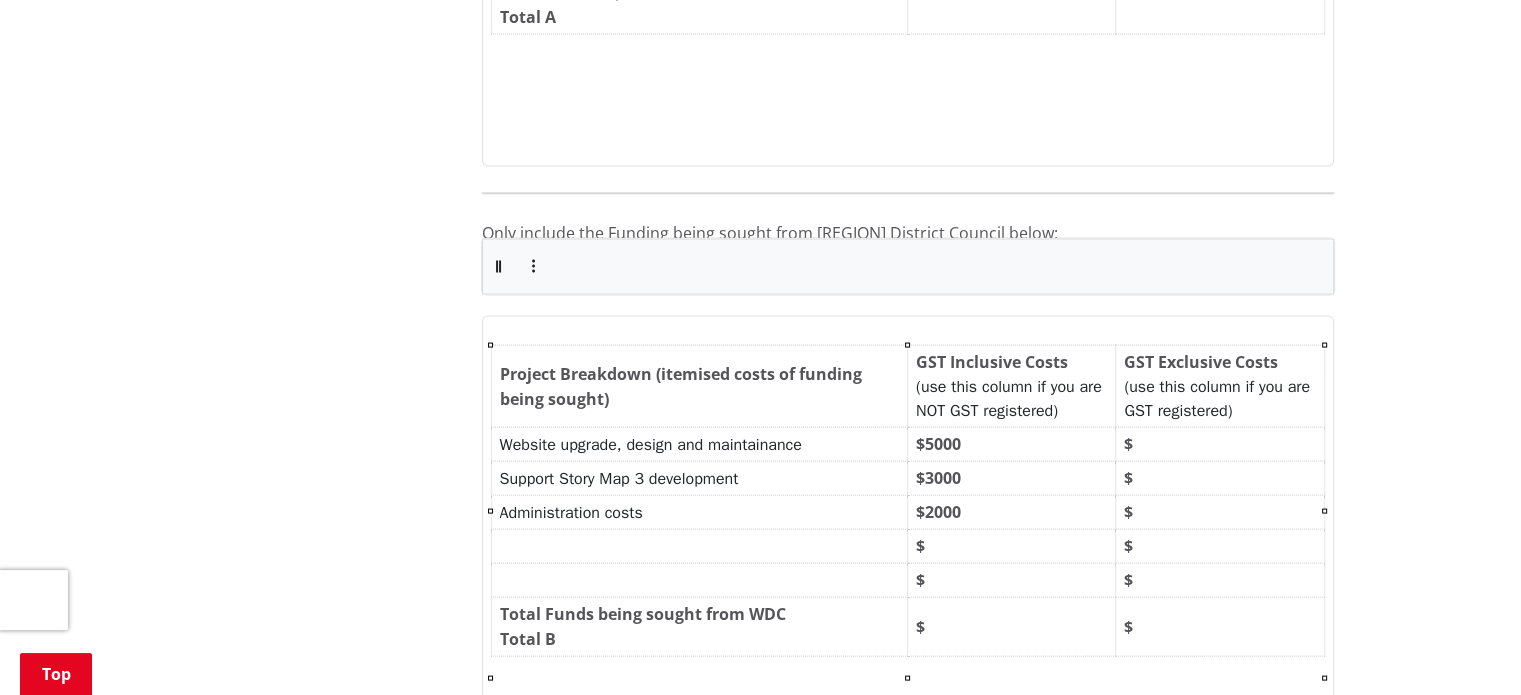 click on "$" at bounding box center [1012, 547] 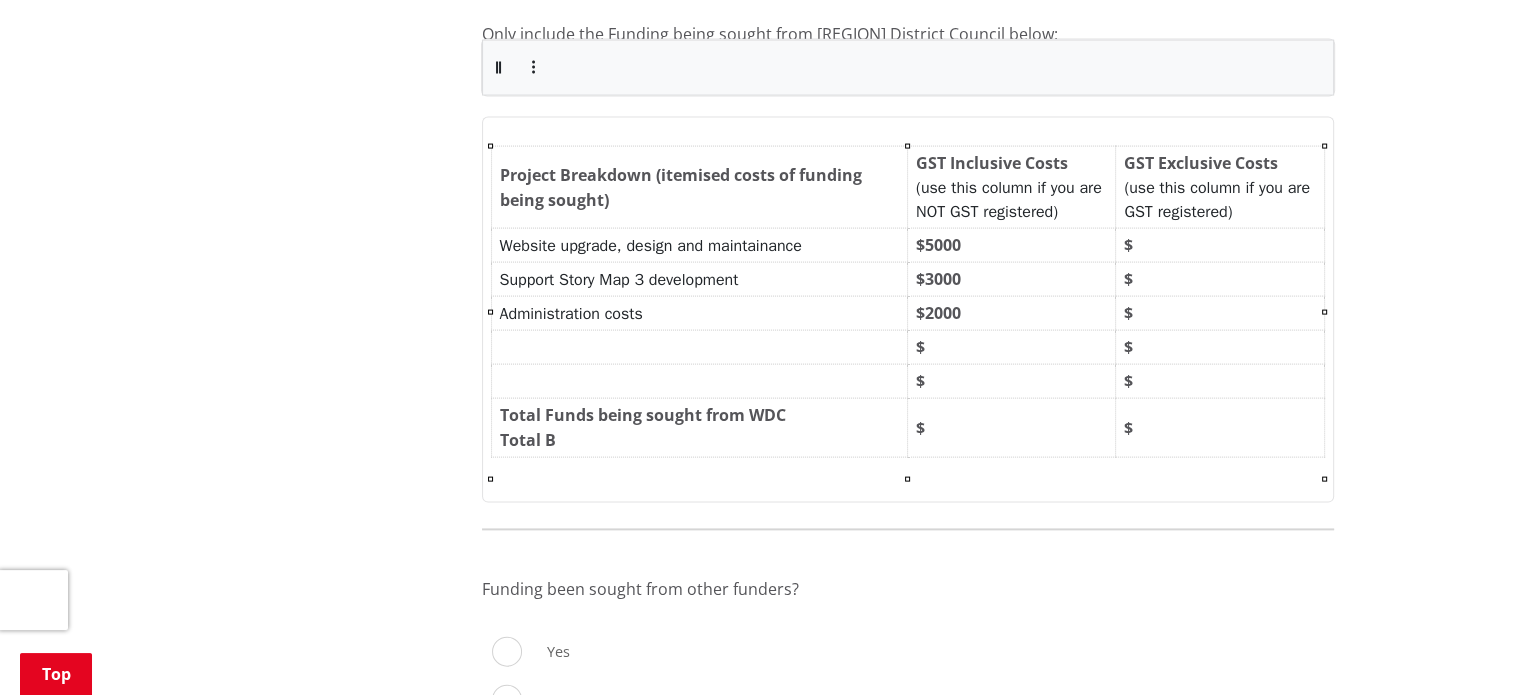 scroll, scrollTop: 4200, scrollLeft: 0, axis: vertical 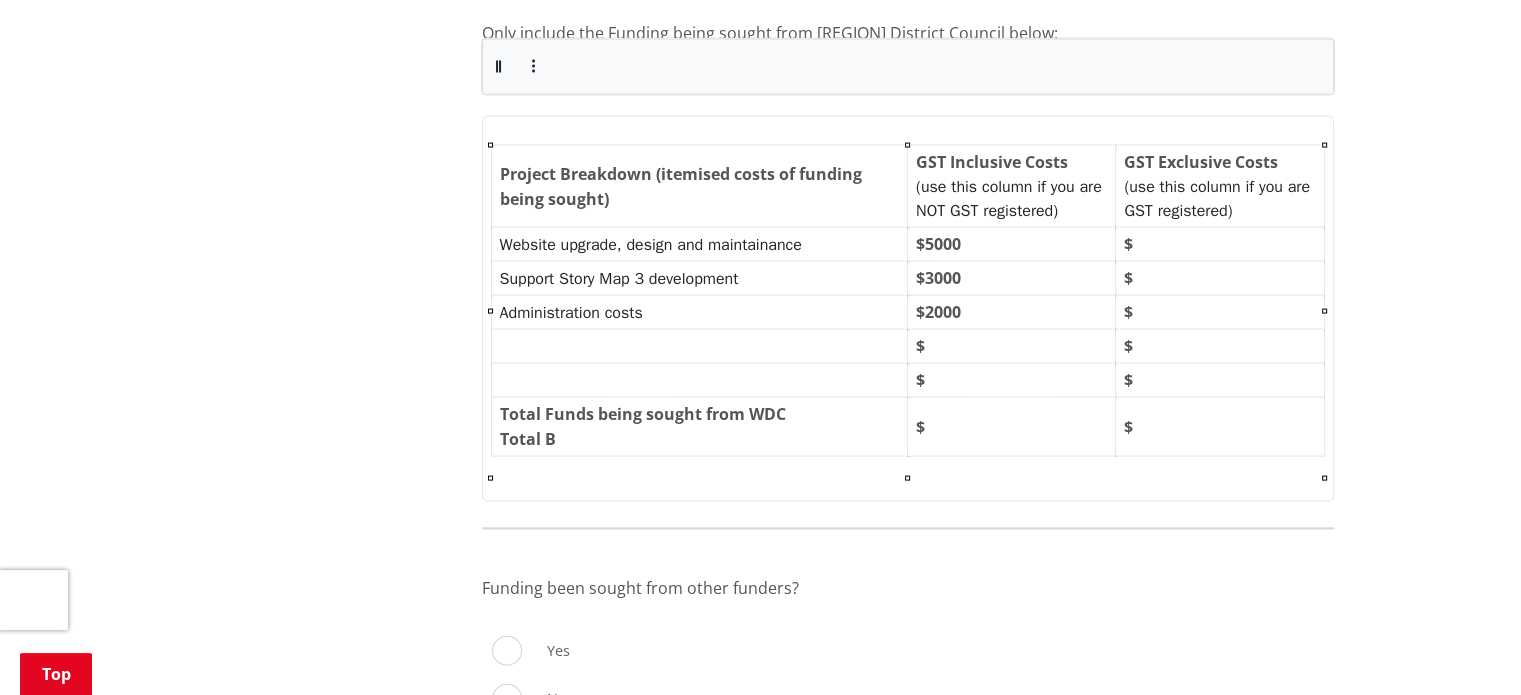 click on "$" at bounding box center (1012, 427) 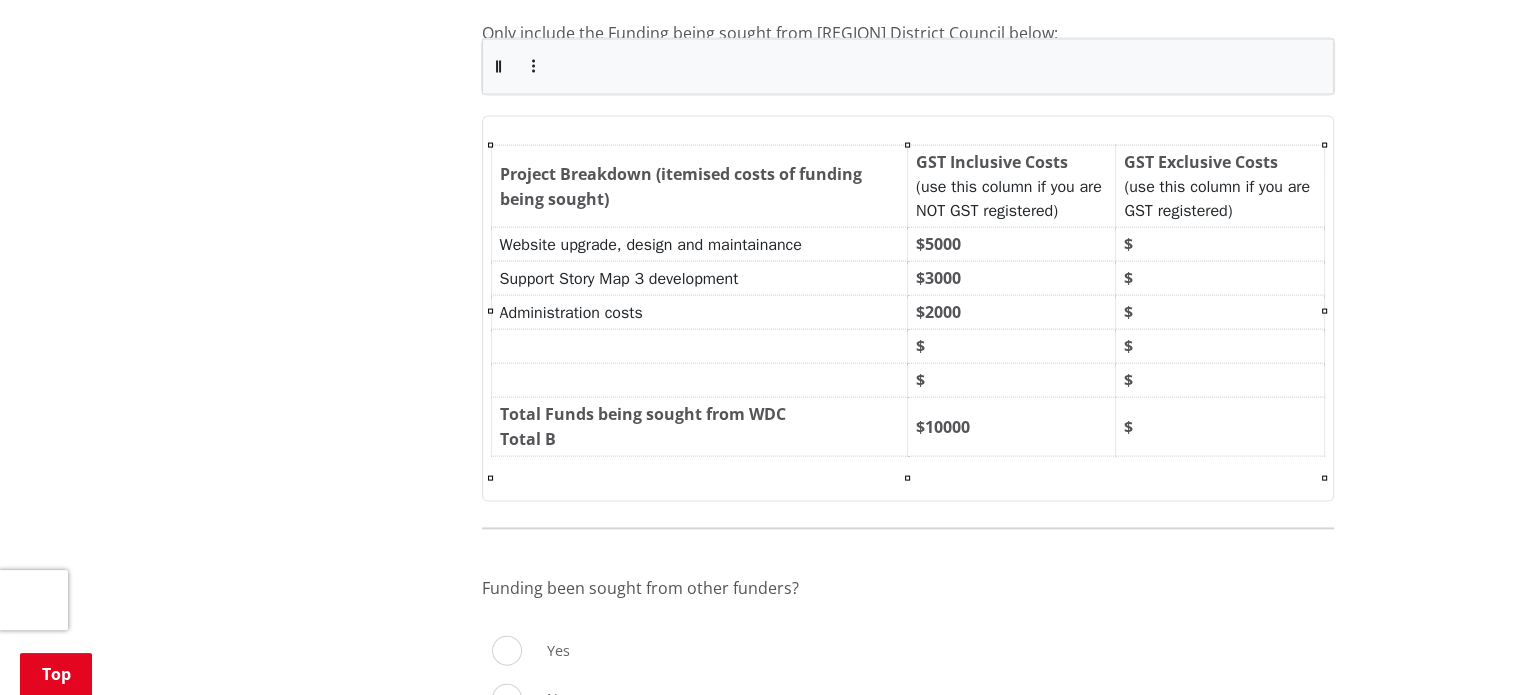 click on "1.11   Funding been sought from other funders?   Yes No Previous Next" at bounding box center [908, 630] 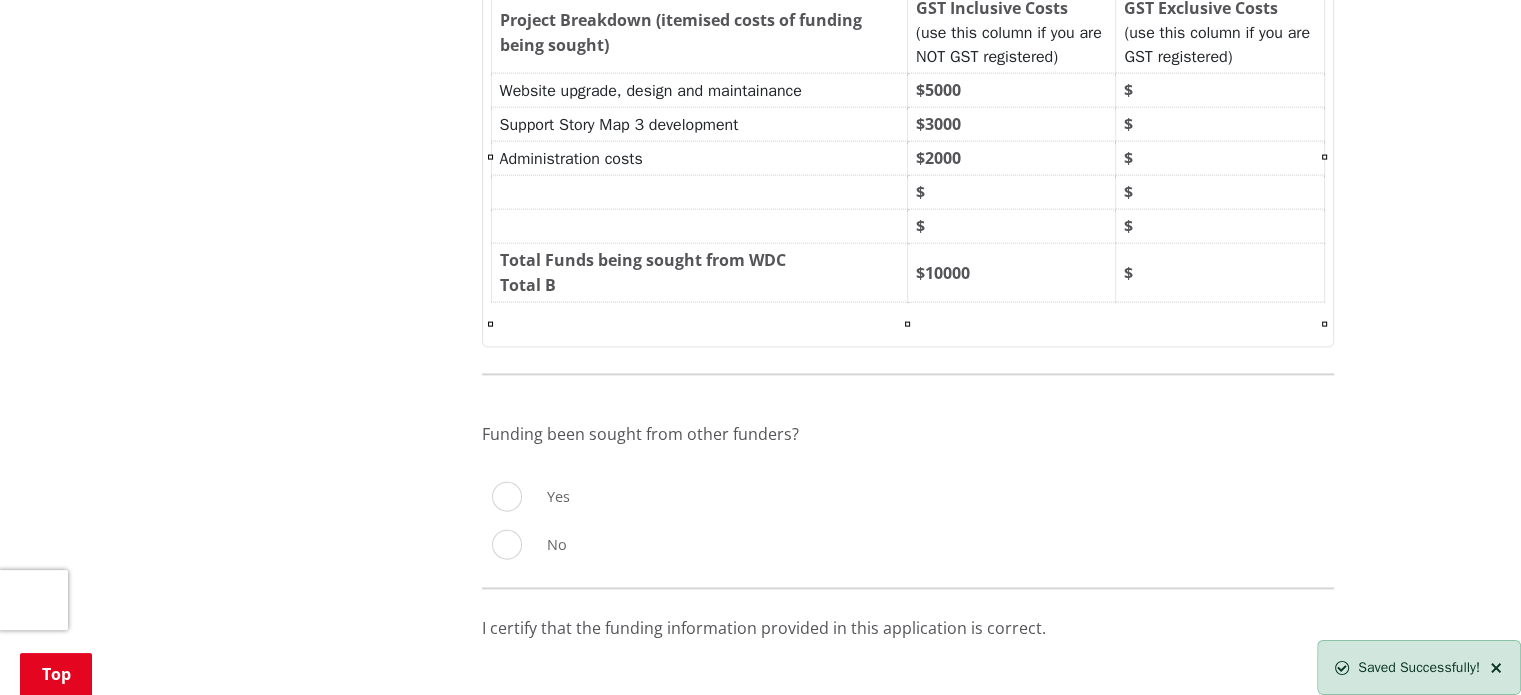 scroll, scrollTop: 4400, scrollLeft: 0, axis: vertical 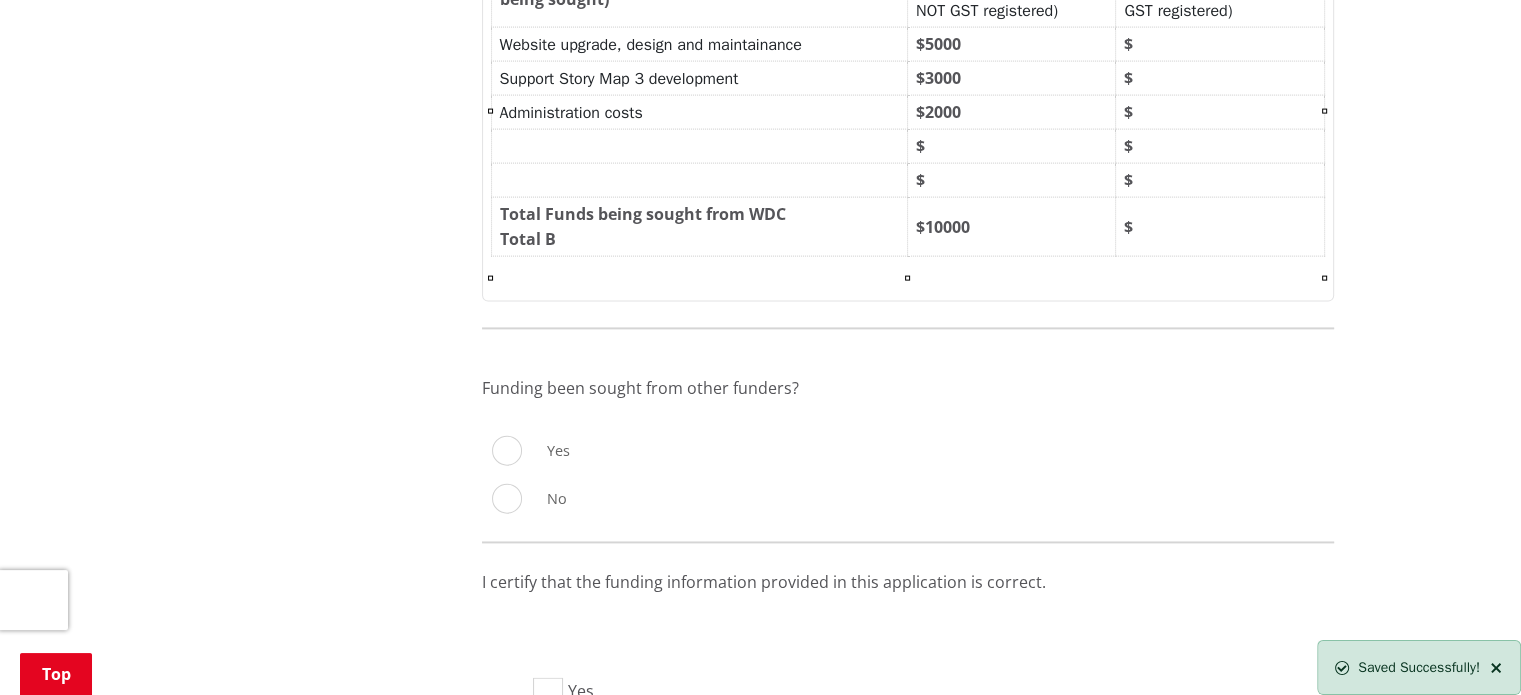 click on "No" at bounding box center [507, 499] 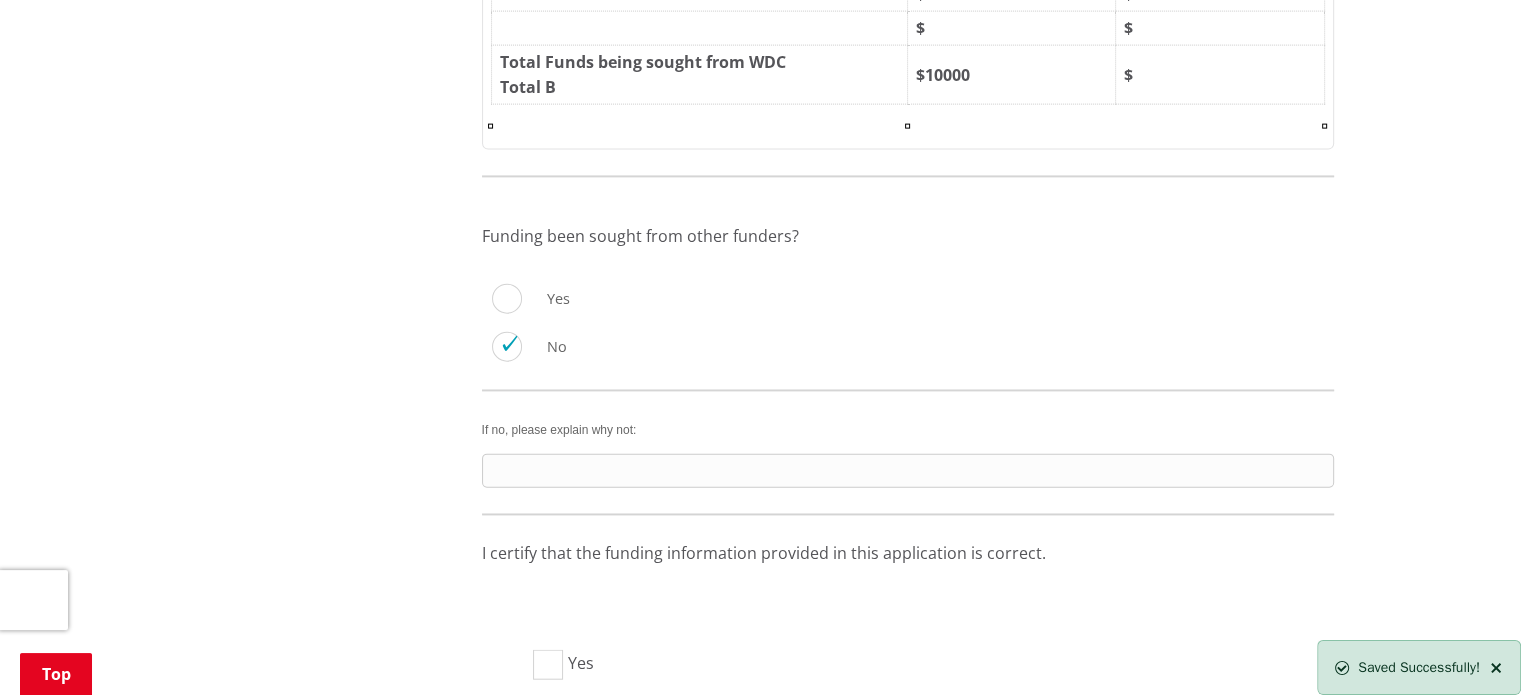 scroll, scrollTop: 4600, scrollLeft: 0, axis: vertical 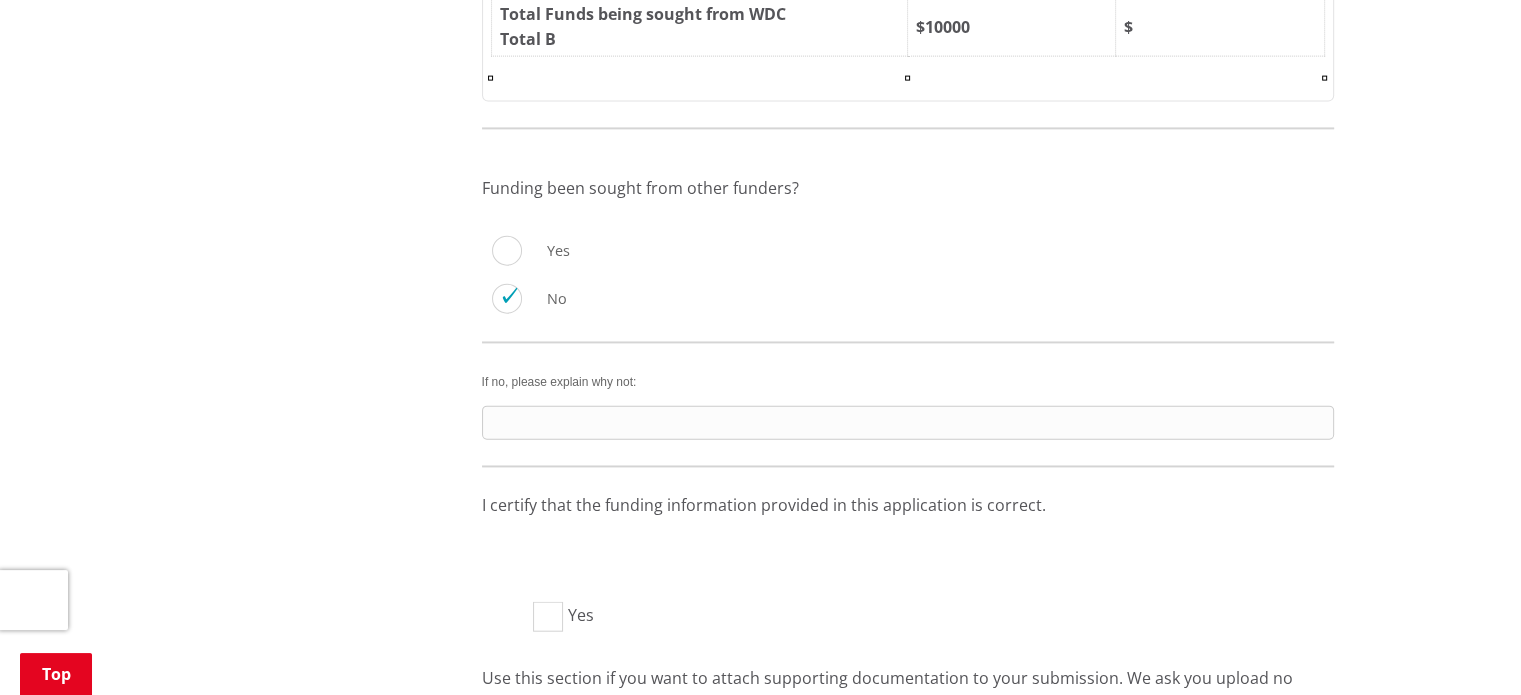 click at bounding box center (908, 423) 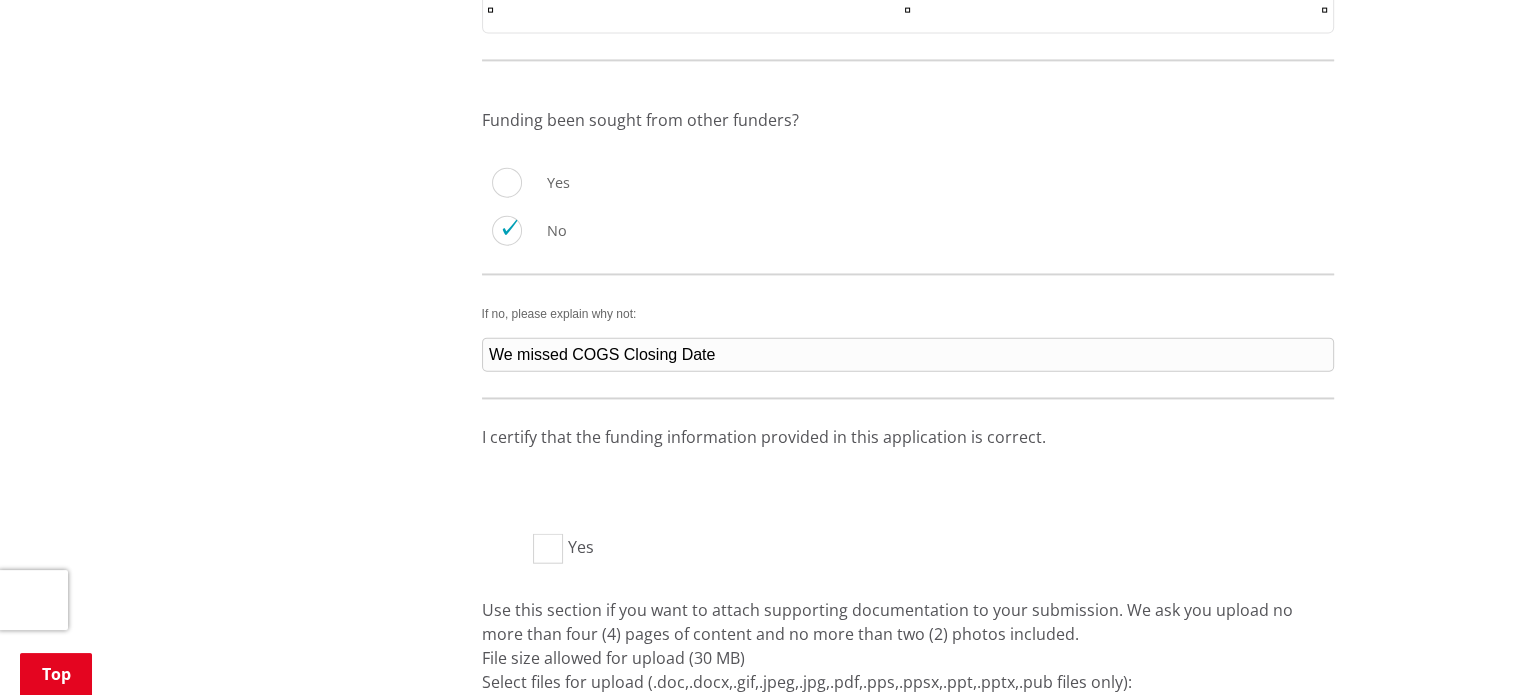 scroll, scrollTop: 4700, scrollLeft: 0, axis: vertical 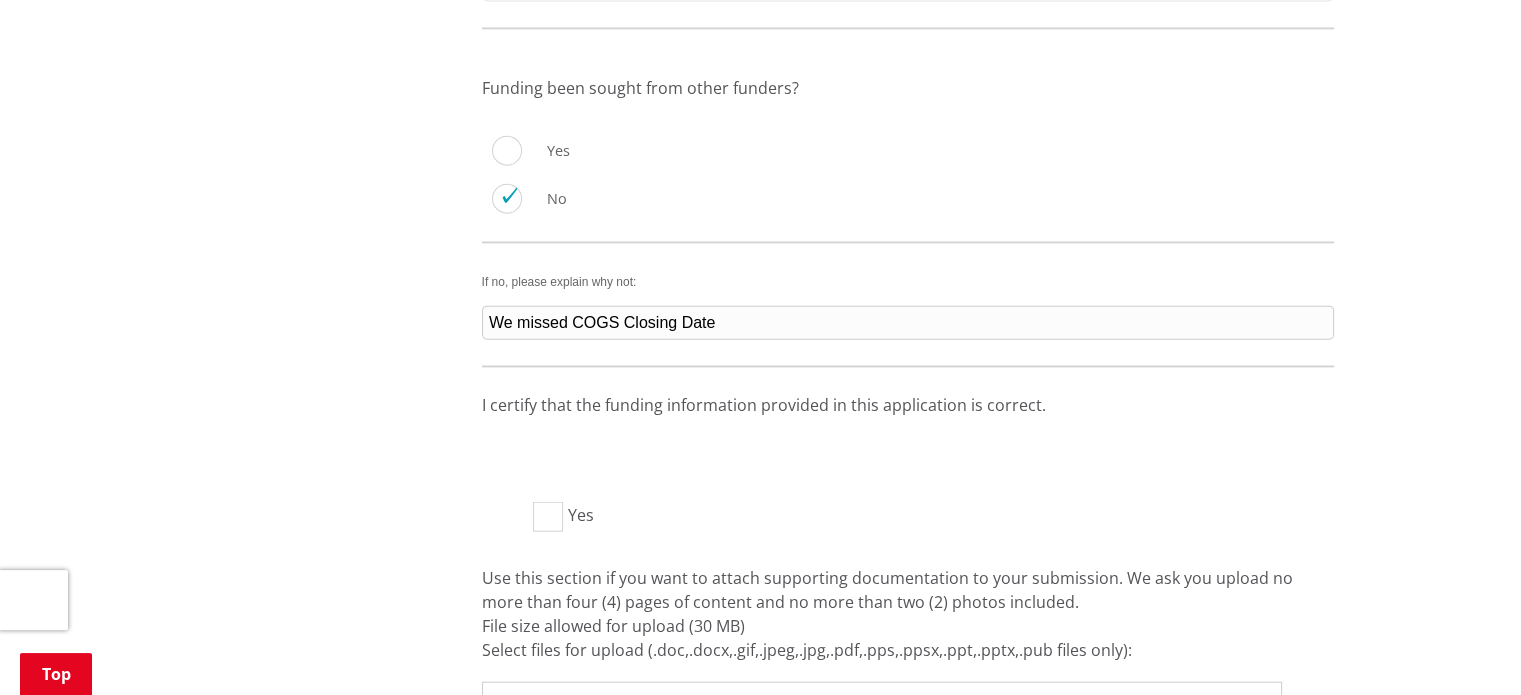 type on "We missed COGS Closing Date" 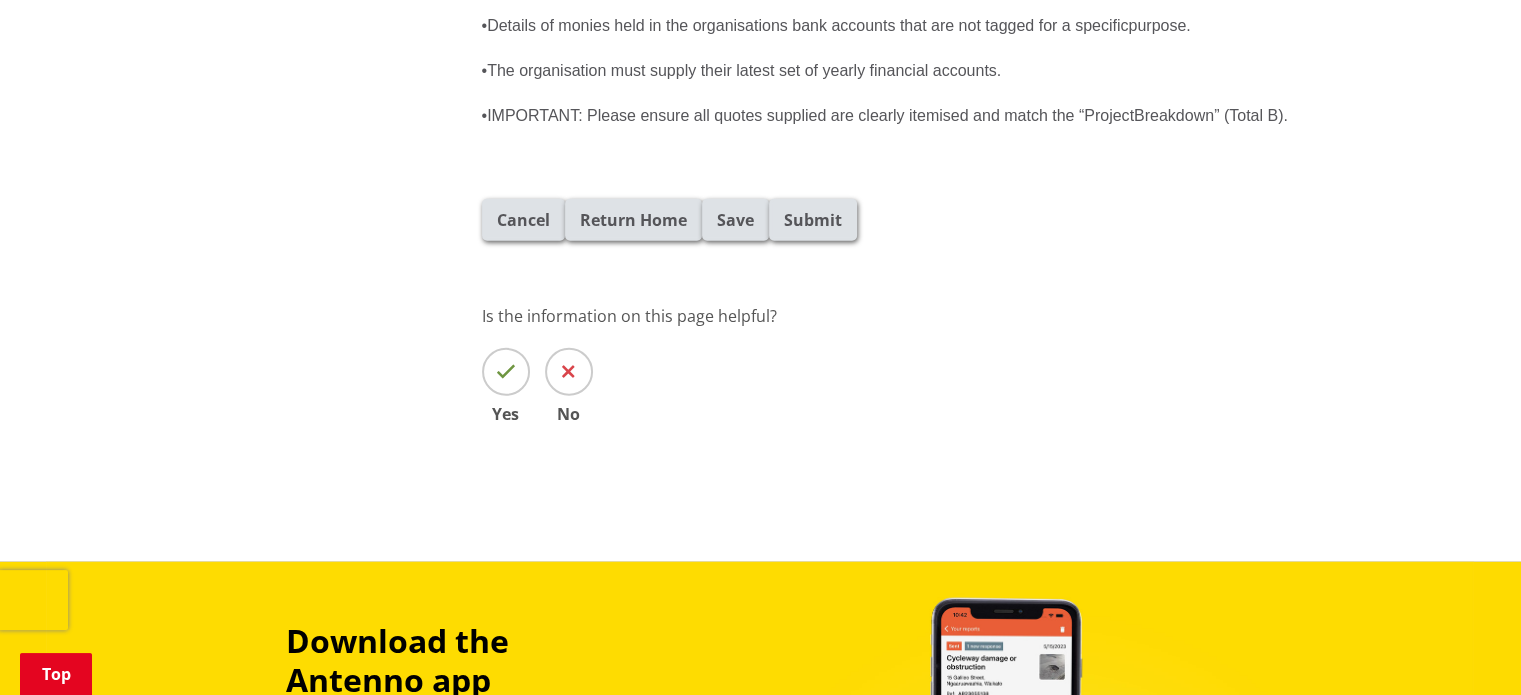 scroll, scrollTop: 5800, scrollLeft: 0, axis: vertical 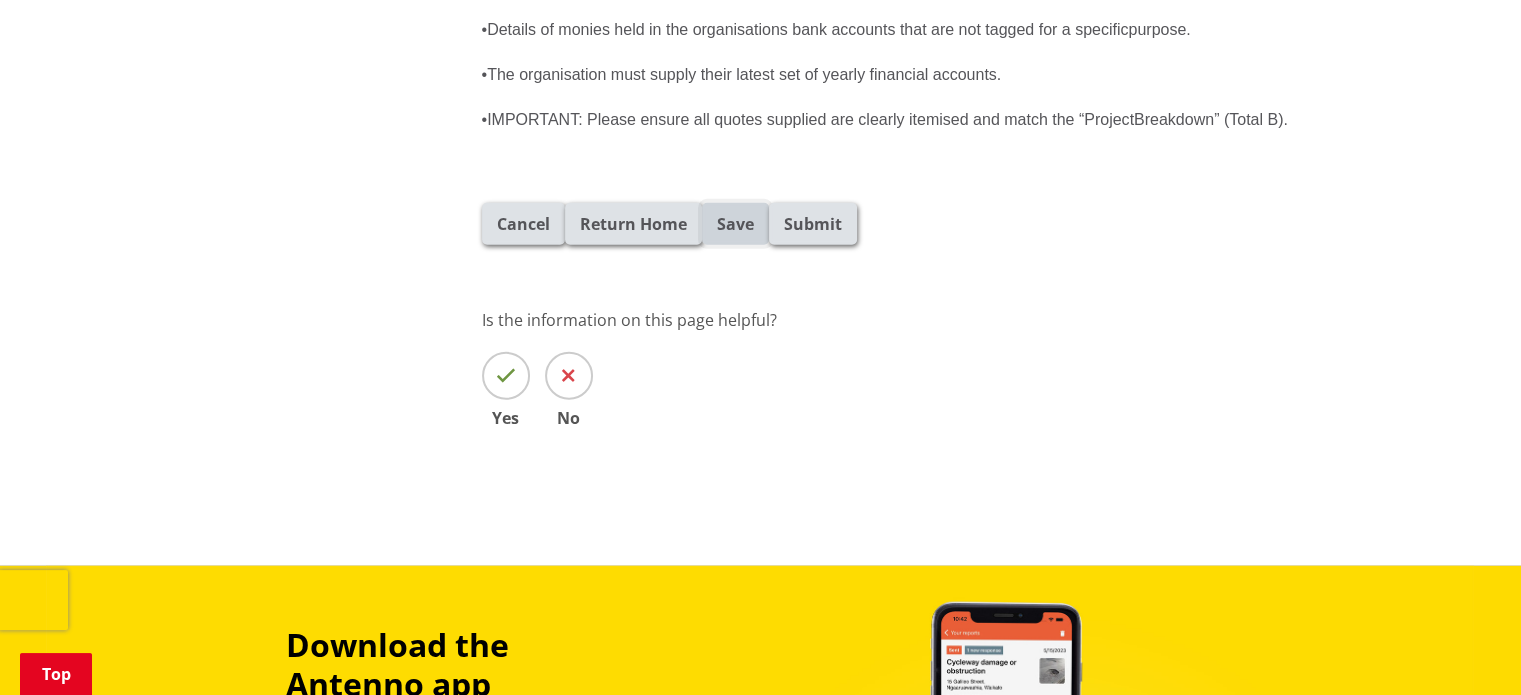 click on "Save" at bounding box center [735, 224] 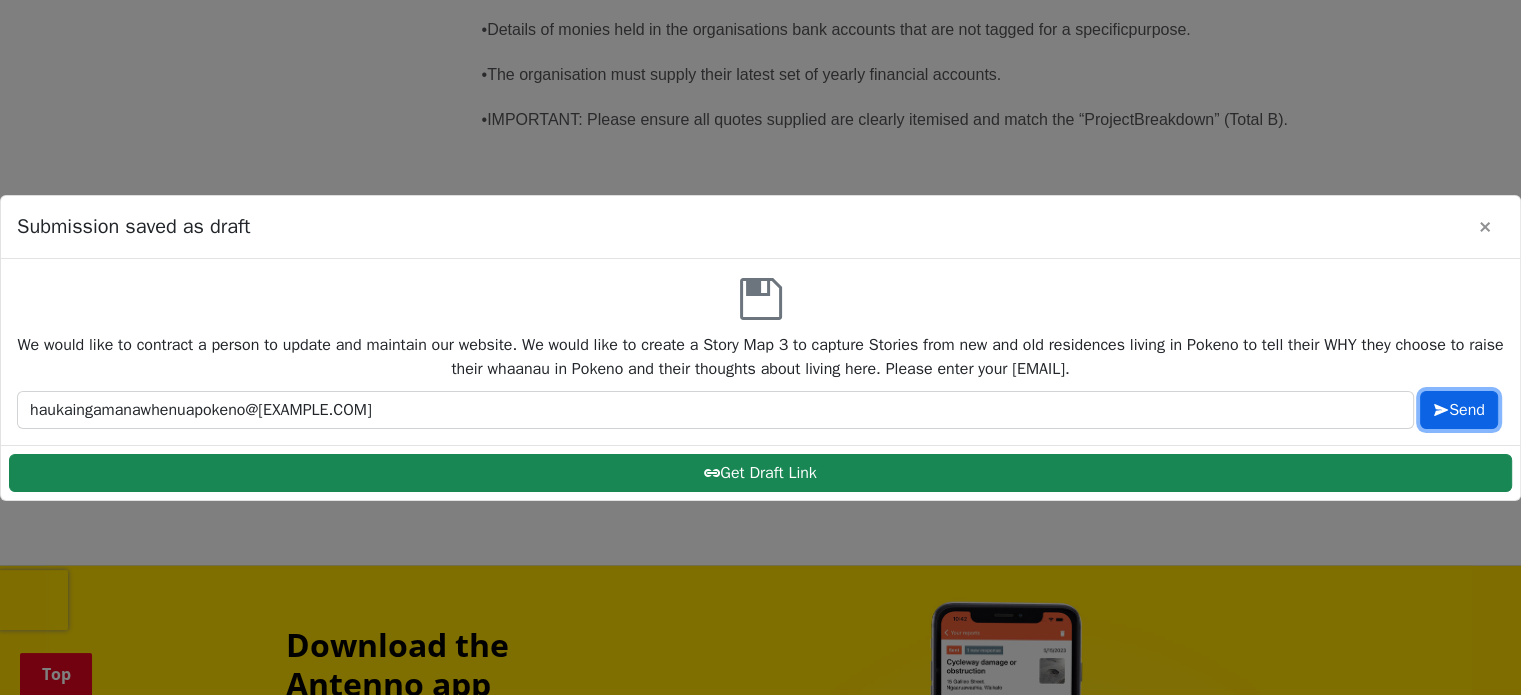 click on "Send" at bounding box center [1459, 410] 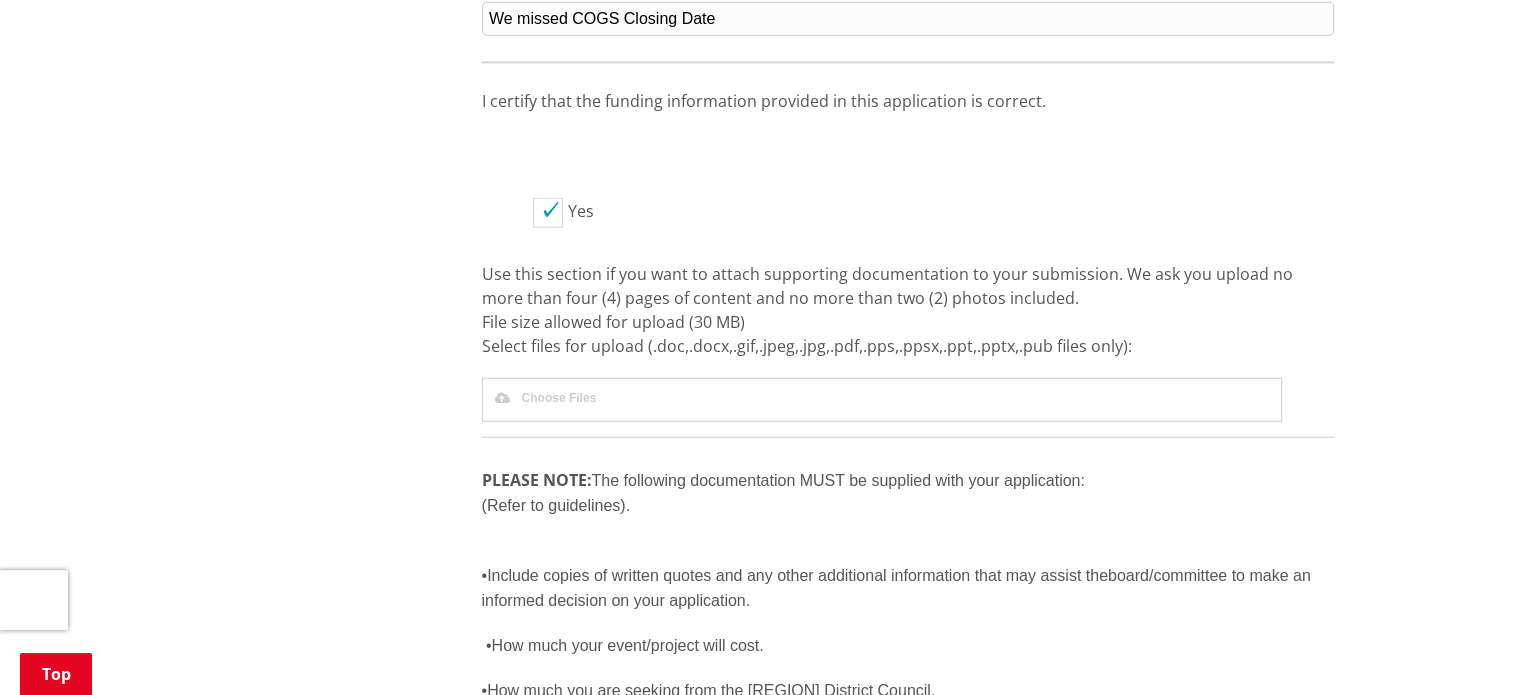 scroll, scrollTop: 4600, scrollLeft: 0, axis: vertical 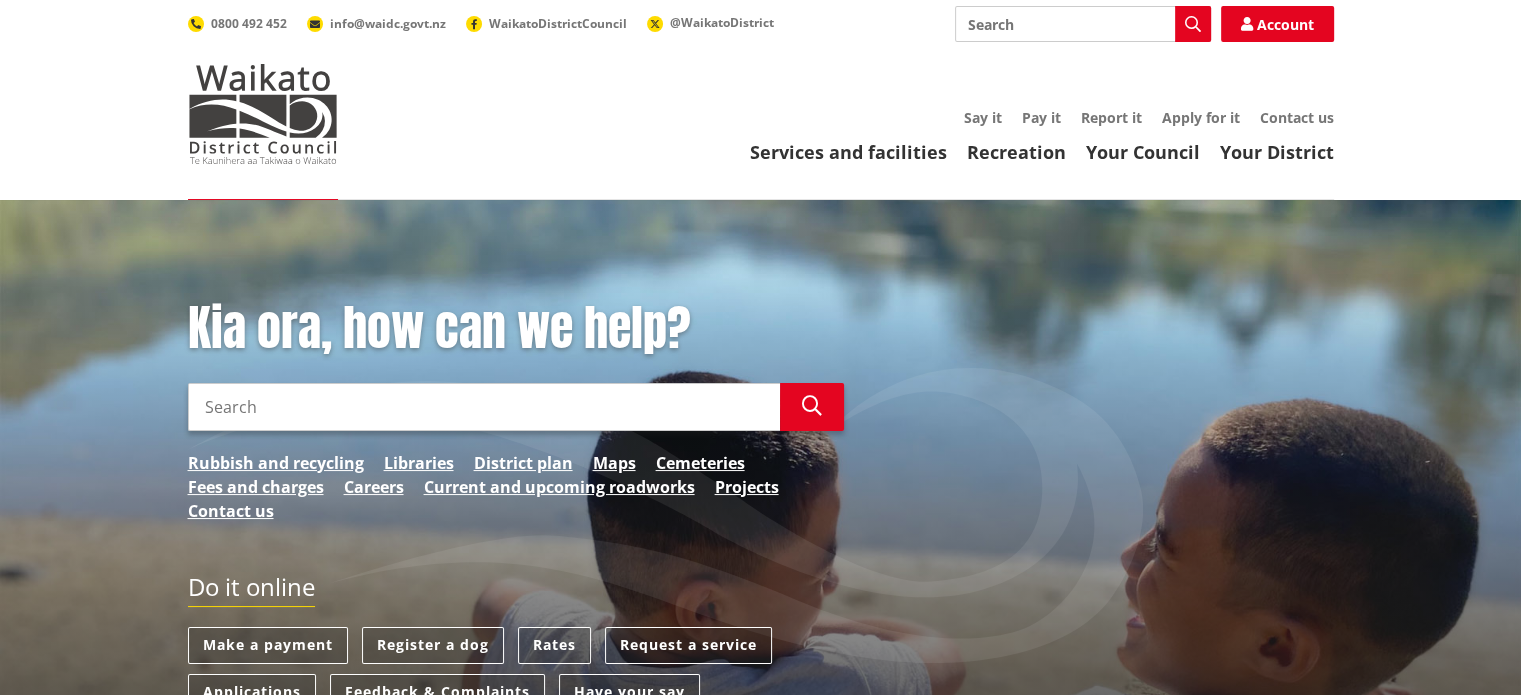 click on "Search" at bounding box center (484, 407) 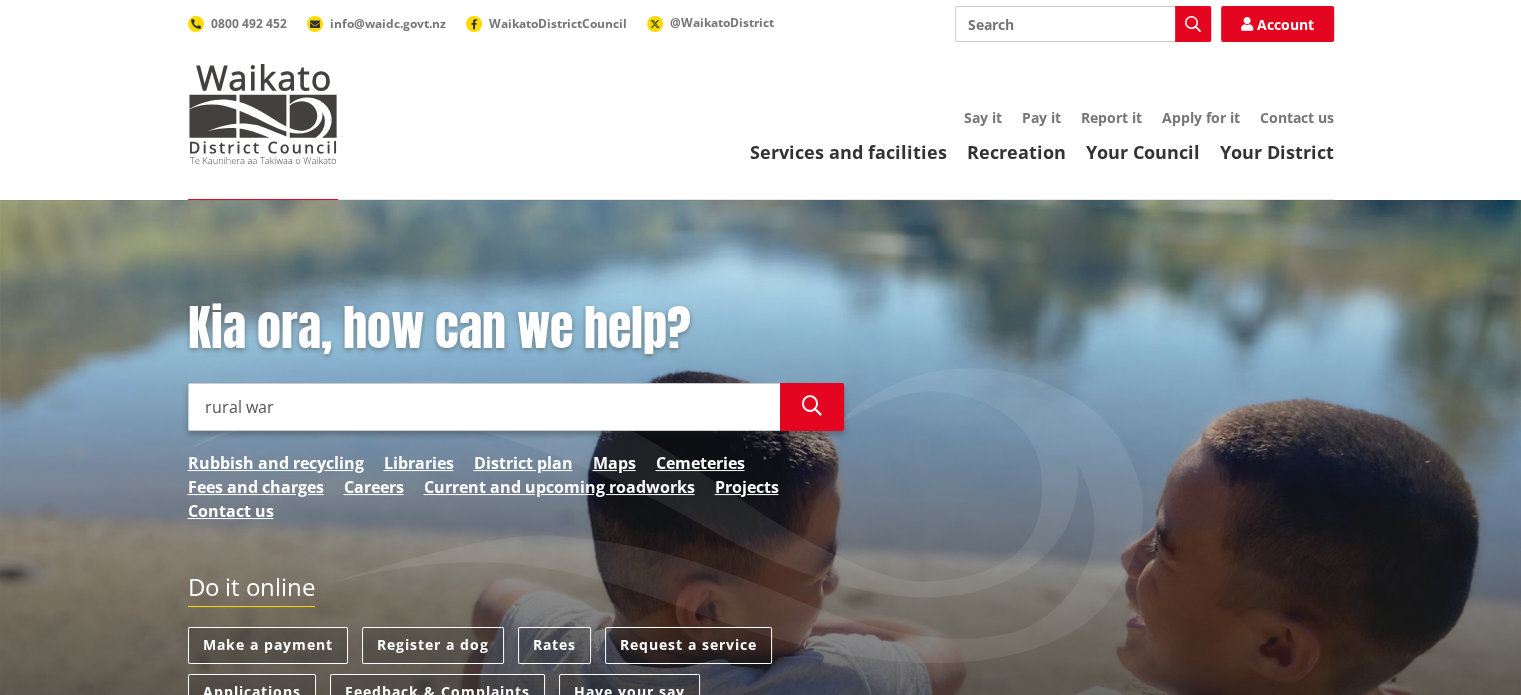 type on "rural ward" 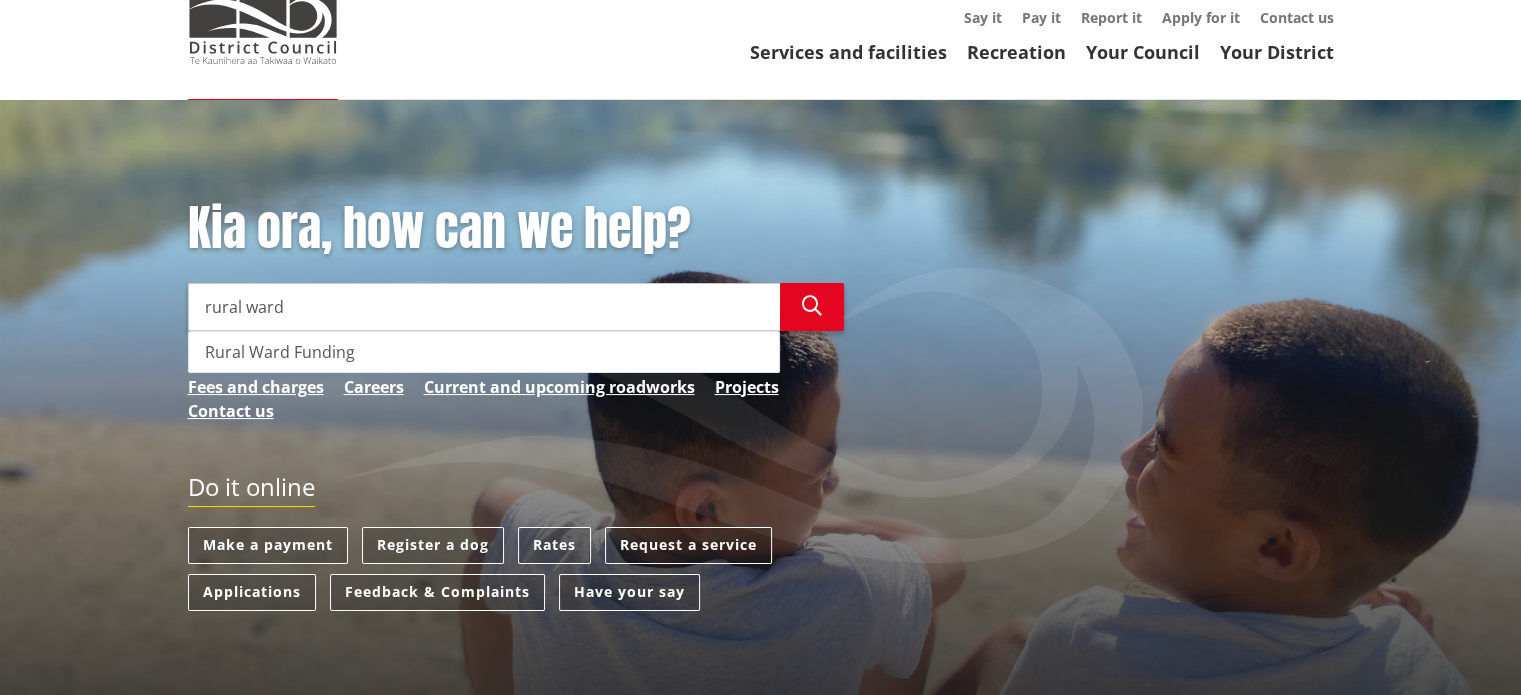 scroll, scrollTop: 200, scrollLeft: 0, axis: vertical 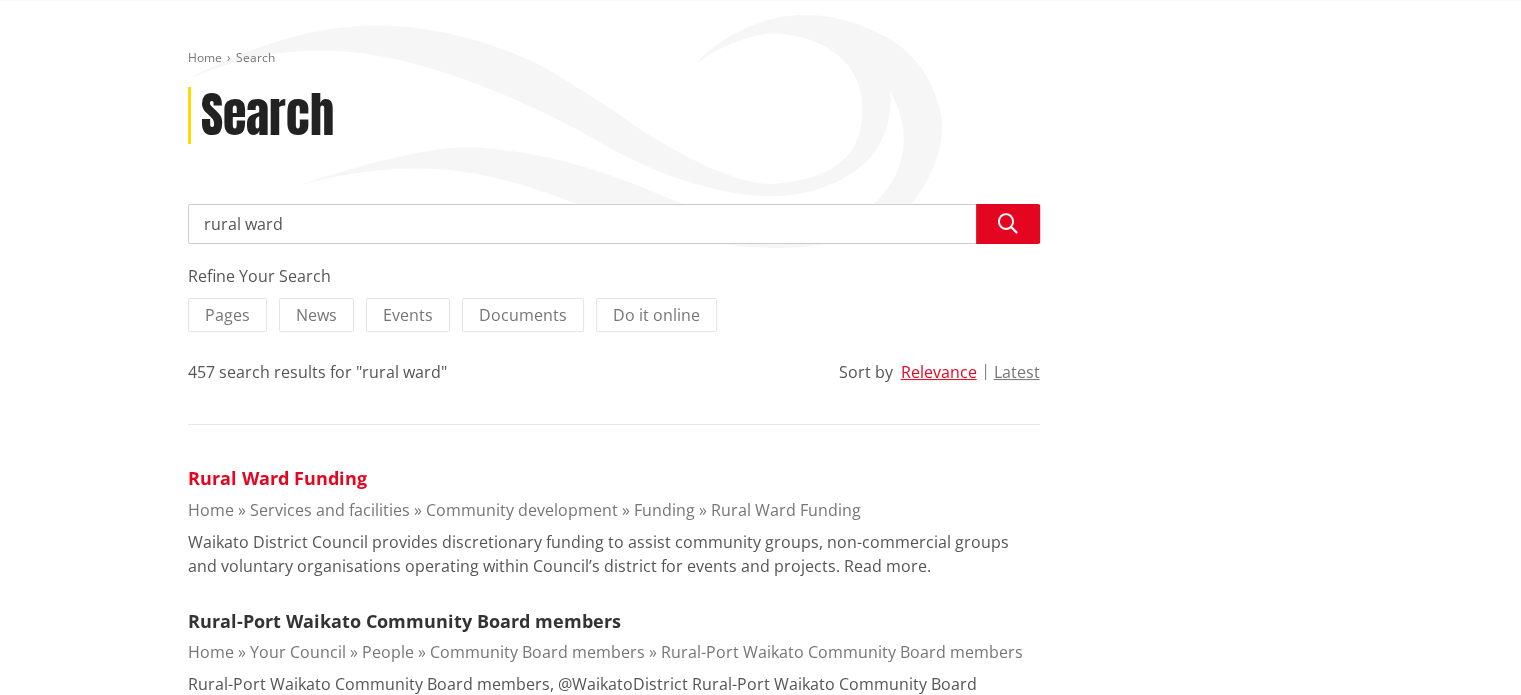 click on "Rural Ward Funding" at bounding box center (277, 478) 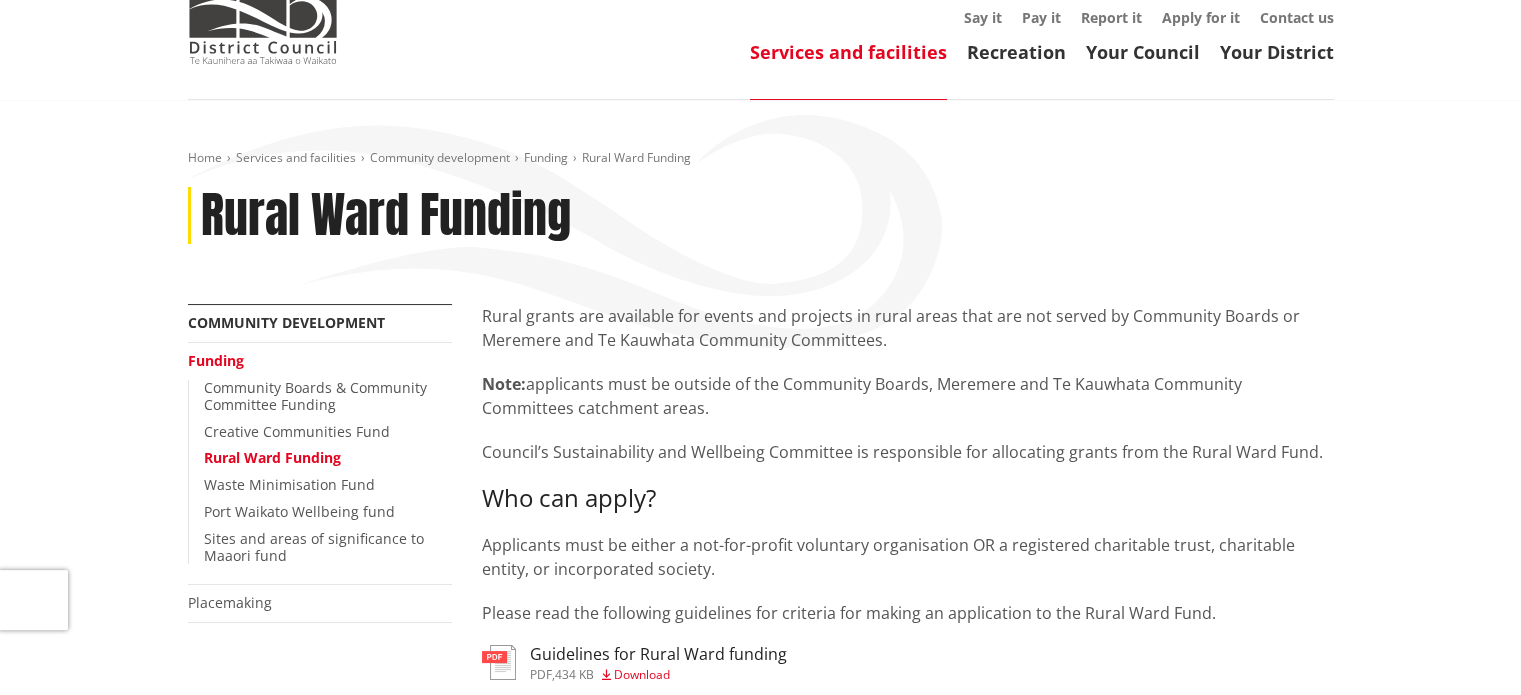 scroll, scrollTop: 400, scrollLeft: 0, axis: vertical 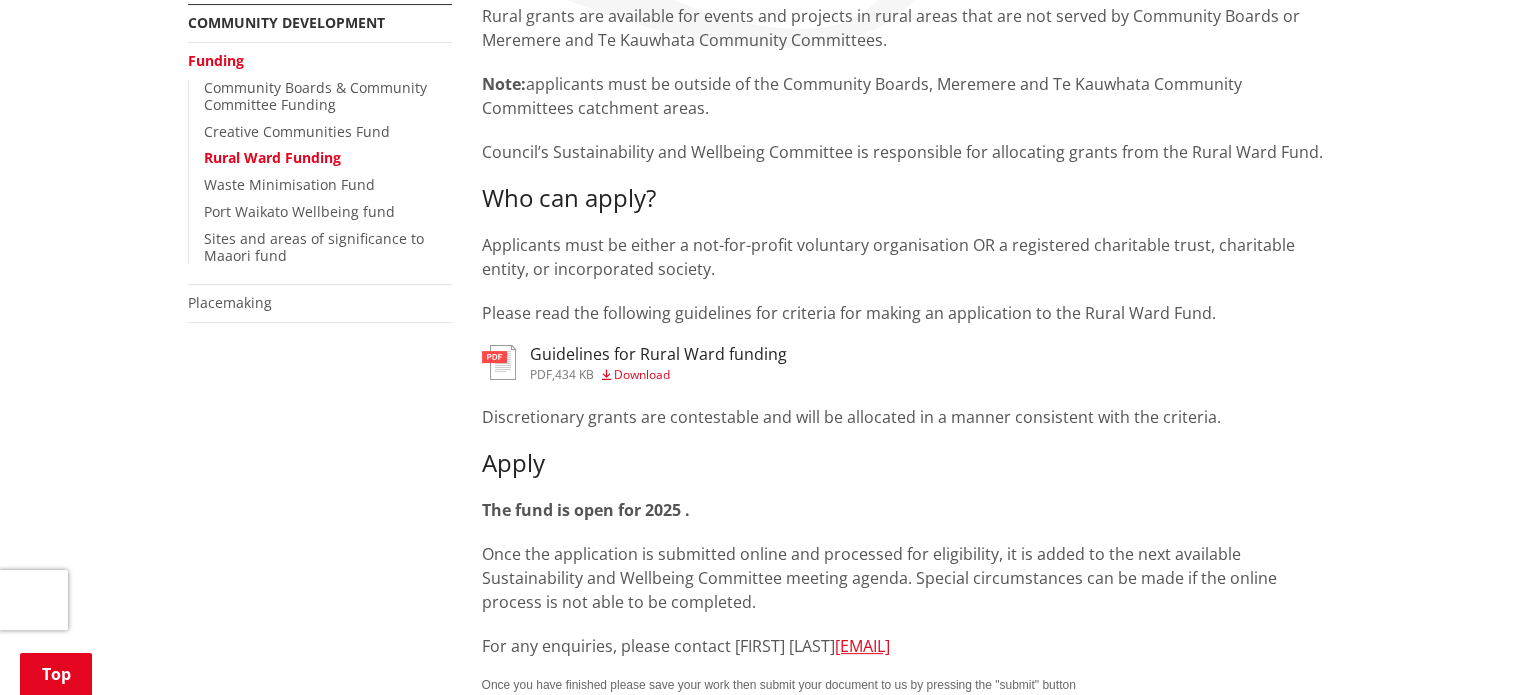 click on "Download" at bounding box center (642, 374) 